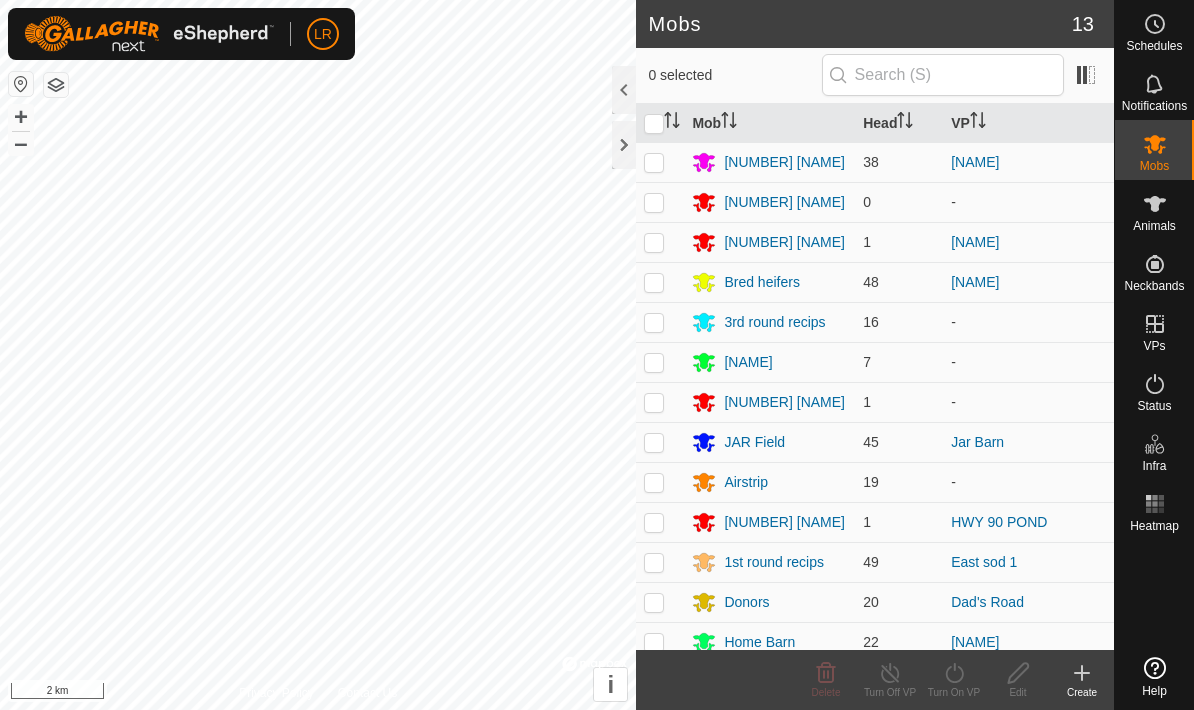 scroll, scrollTop: 0, scrollLeft: 0, axis: both 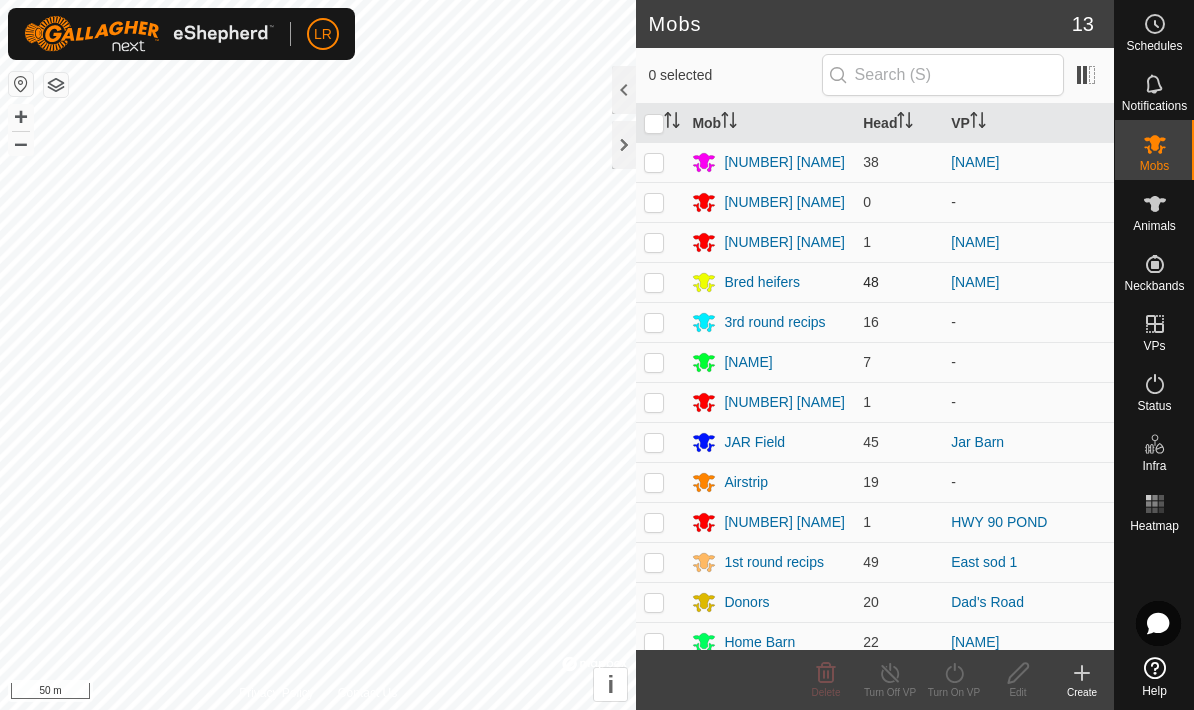 click at bounding box center (654, 282) 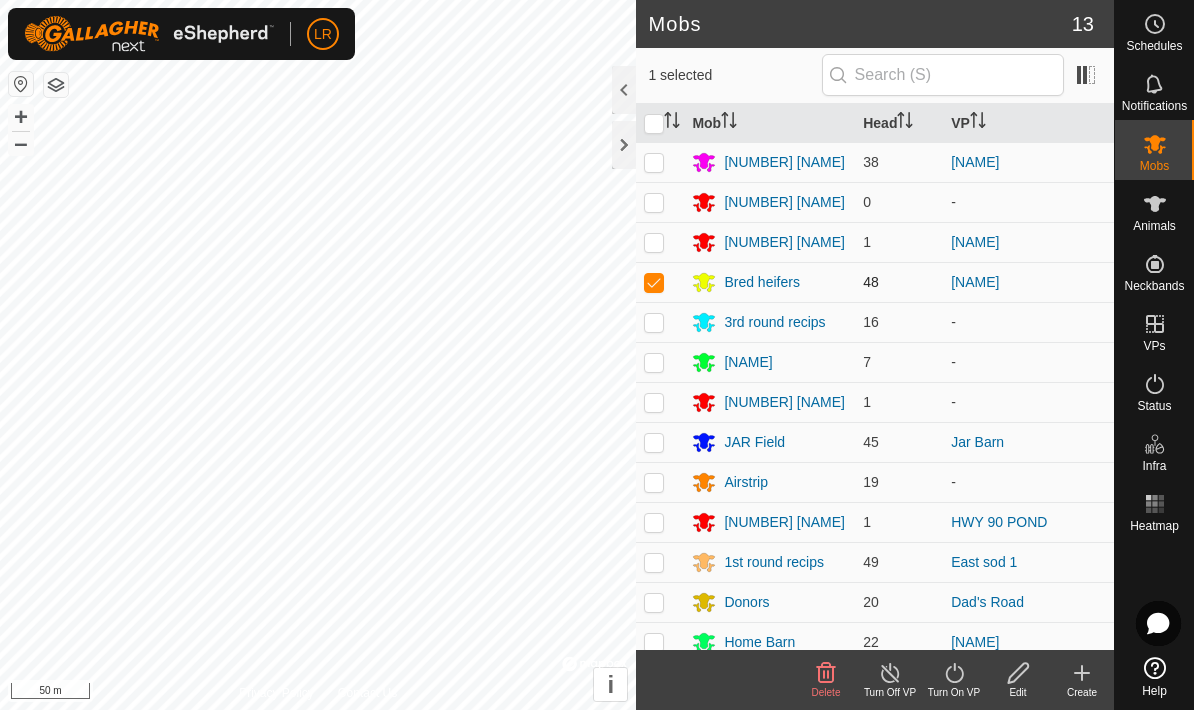 checkbox on "true" 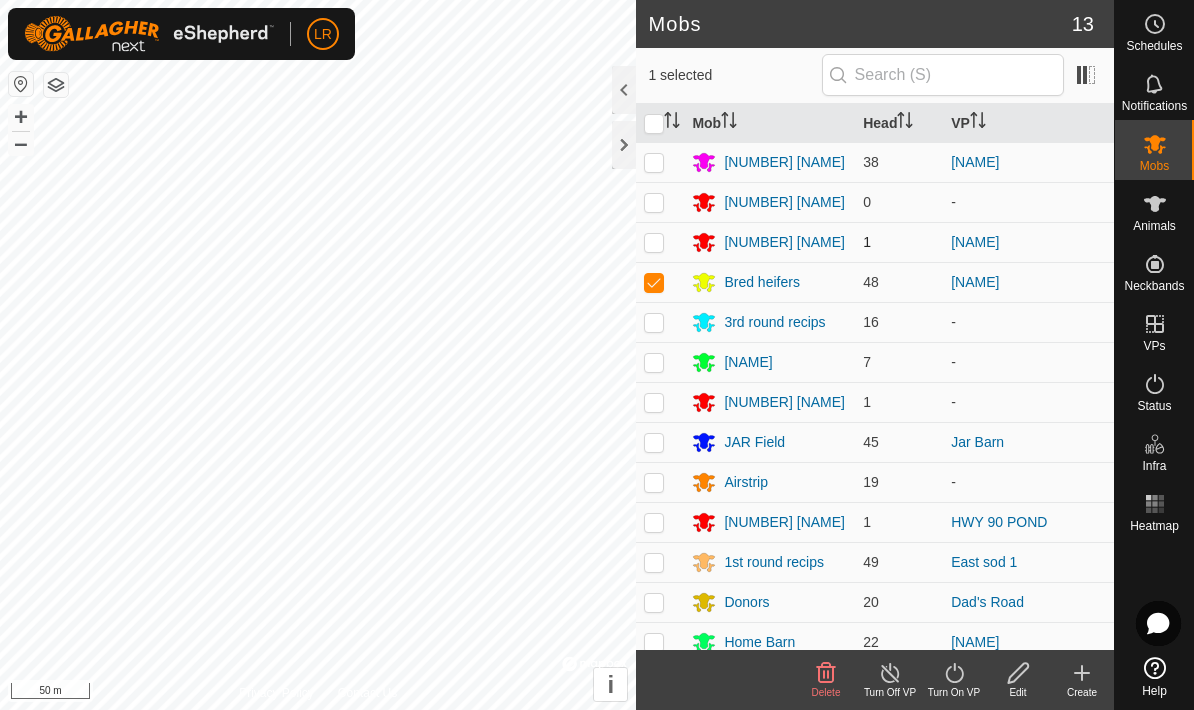 click at bounding box center [654, 242] 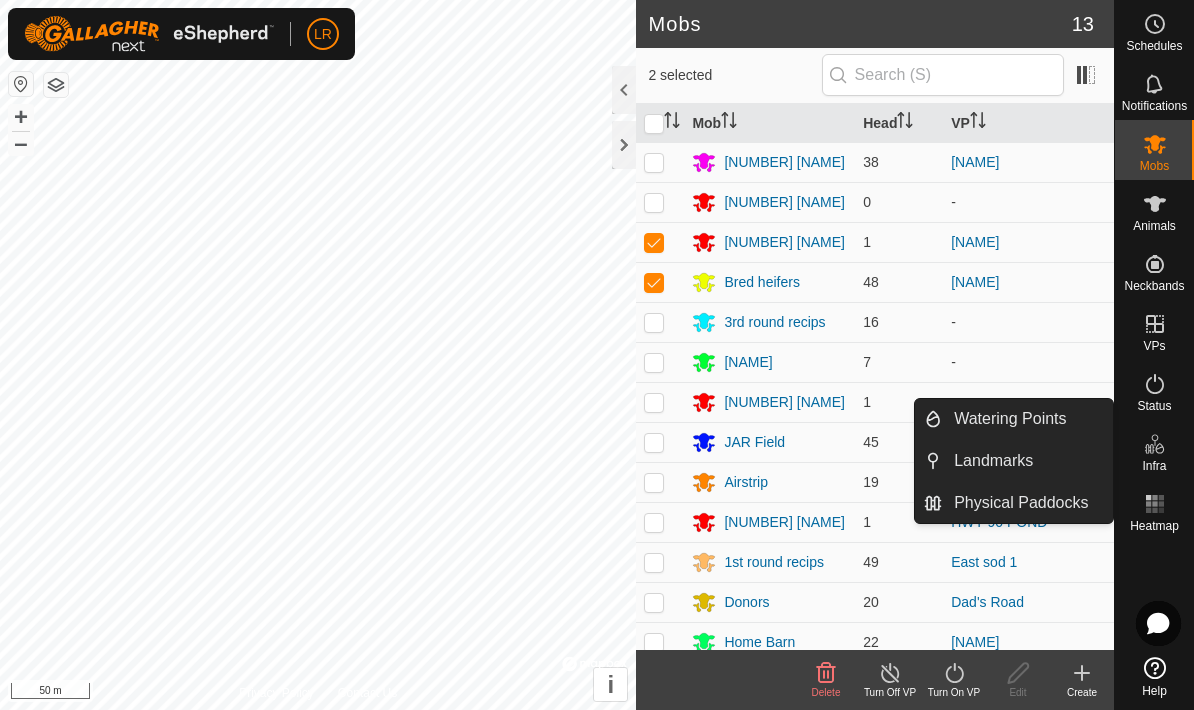 click on "Heatmap" at bounding box center (1154, 526) 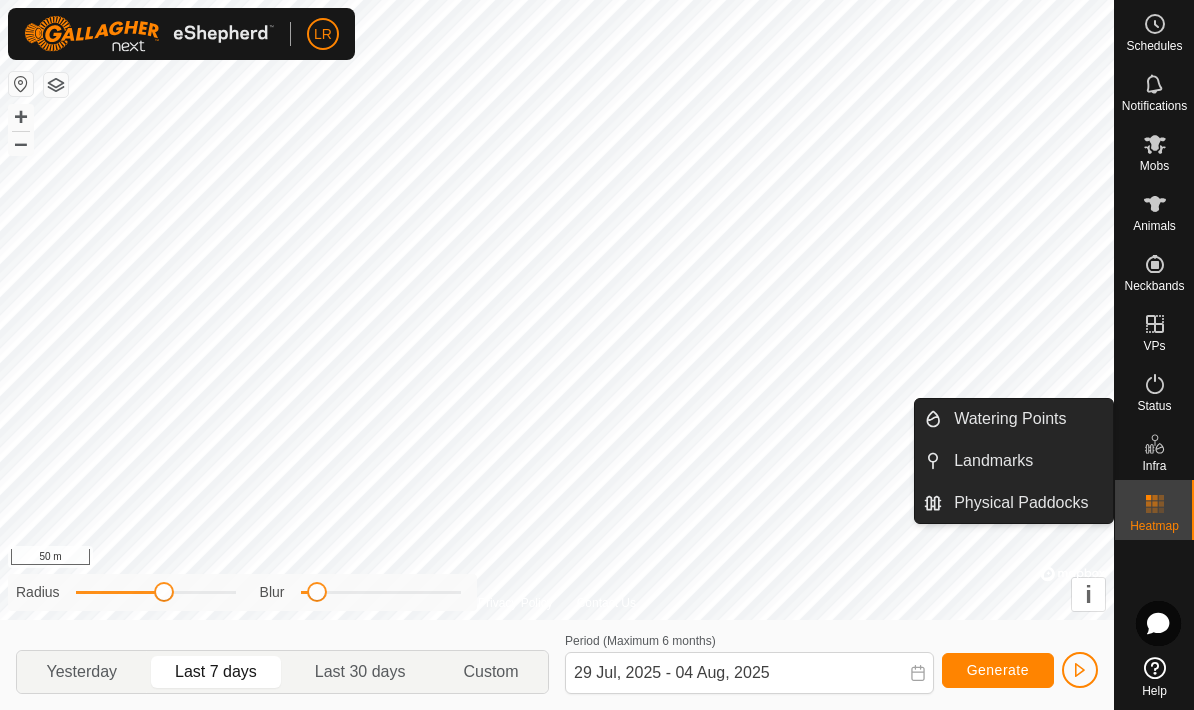 click on "Status" at bounding box center (1154, 406) 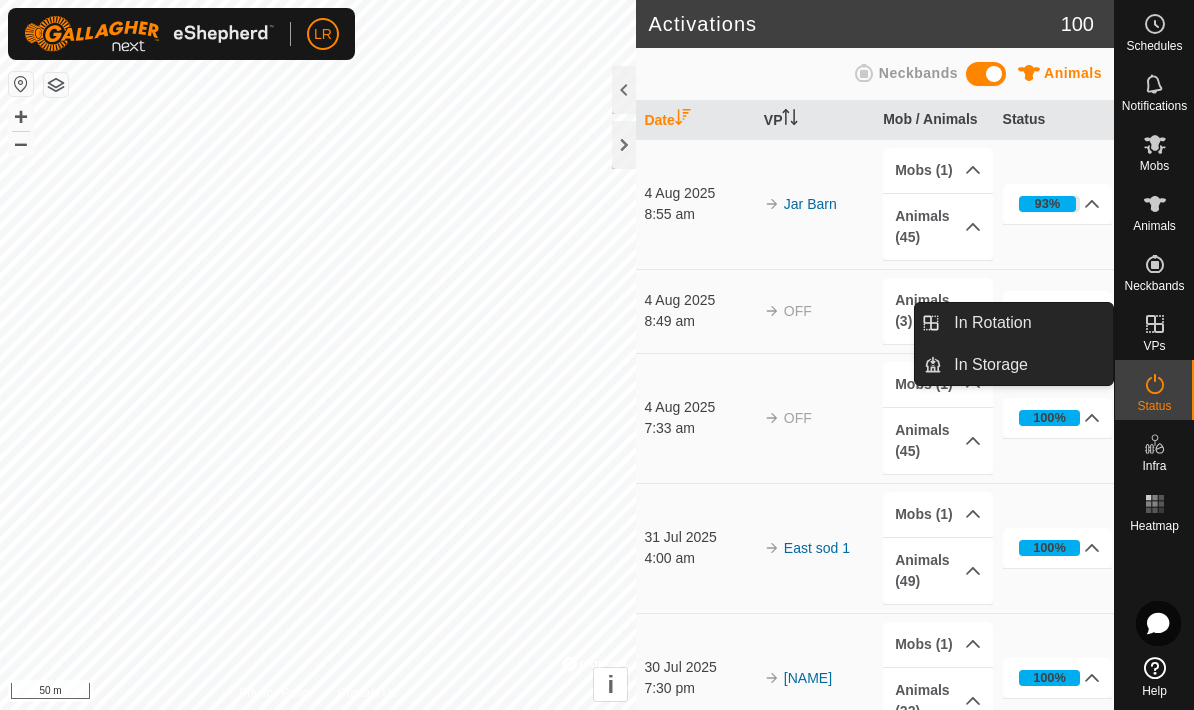 click on "VPs" at bounding box center [1154, 330] 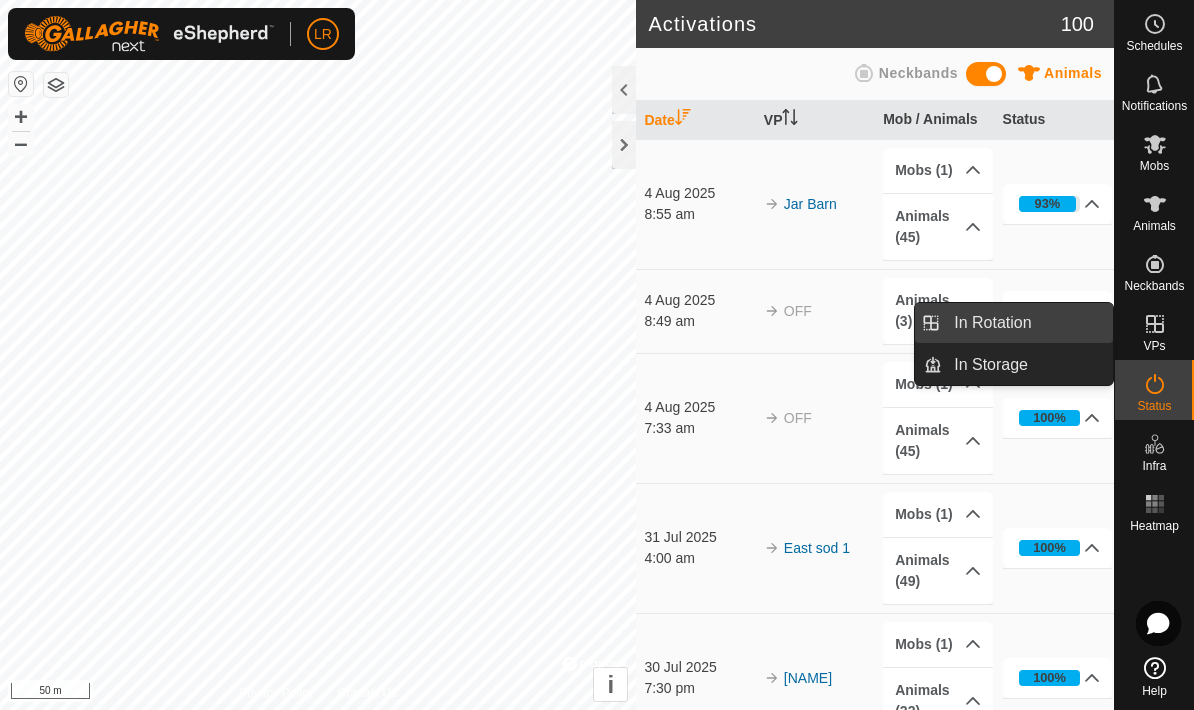 click on "In Rotation" at bounding box center (1027, 323) 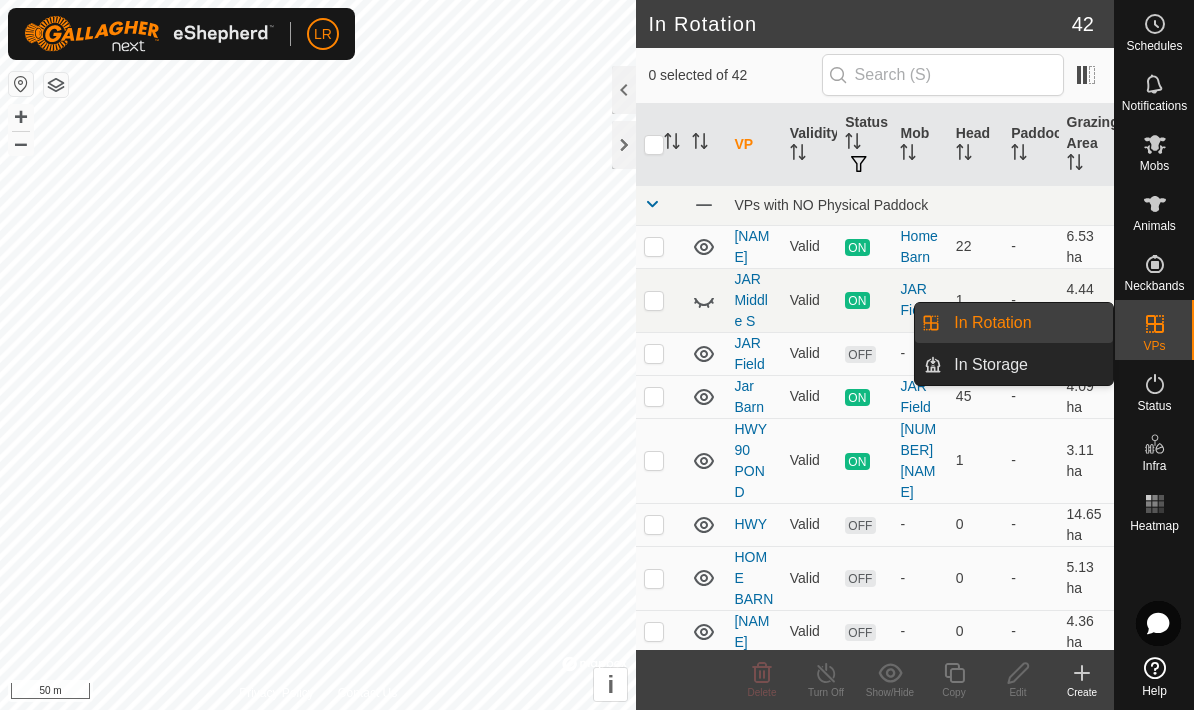 click on "In Rotation" at bounding box center (992, 323) 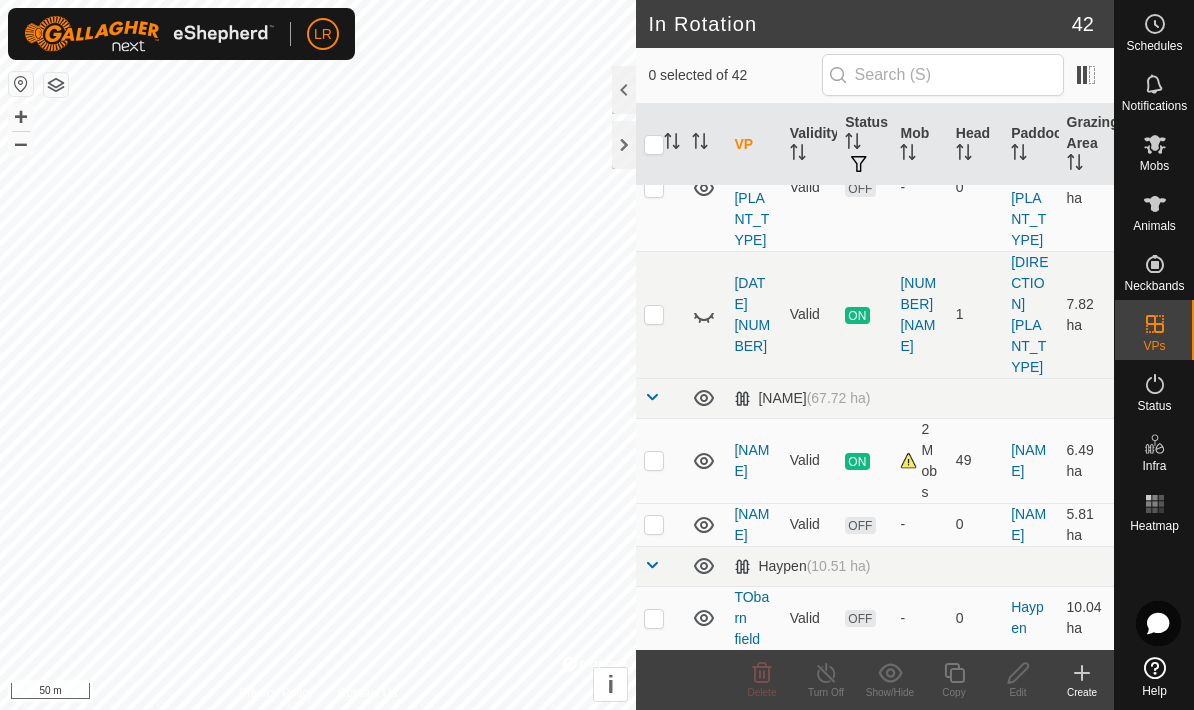 scroll, scrollTop: 867, scrollLeft: 0, axis: vertical 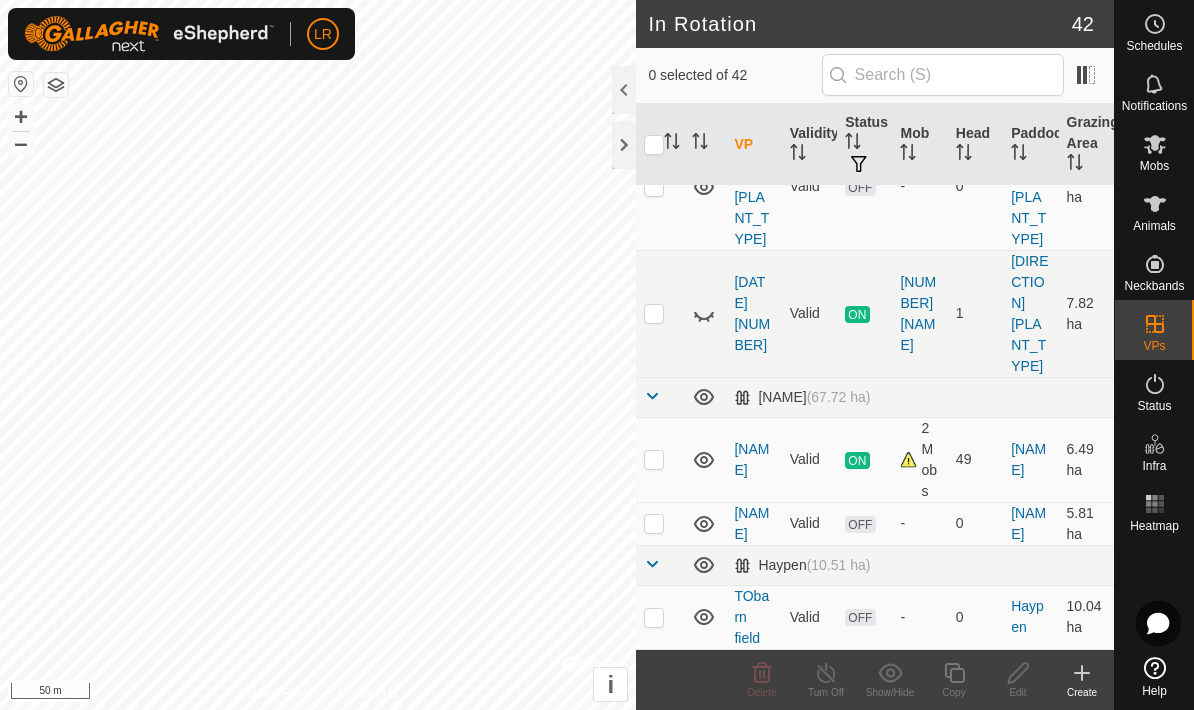 click 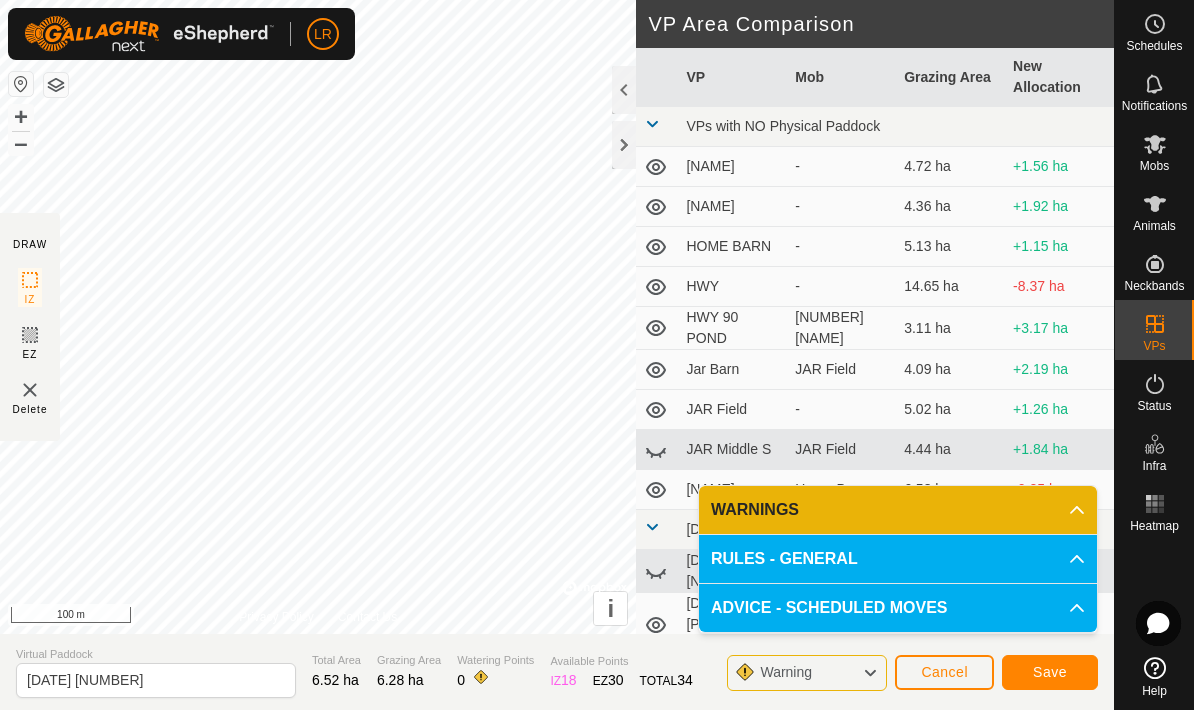 click on "Save" 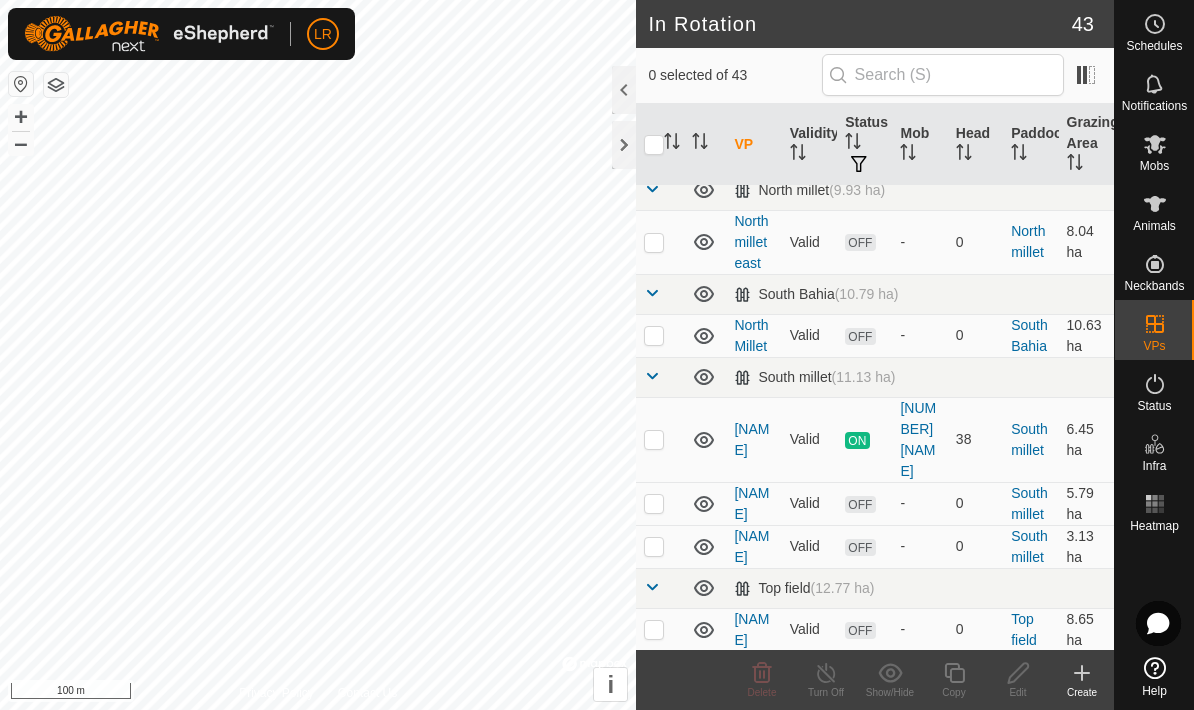 scroll, scrollTop: 1793, scrollLeft: 0, axis: vertical 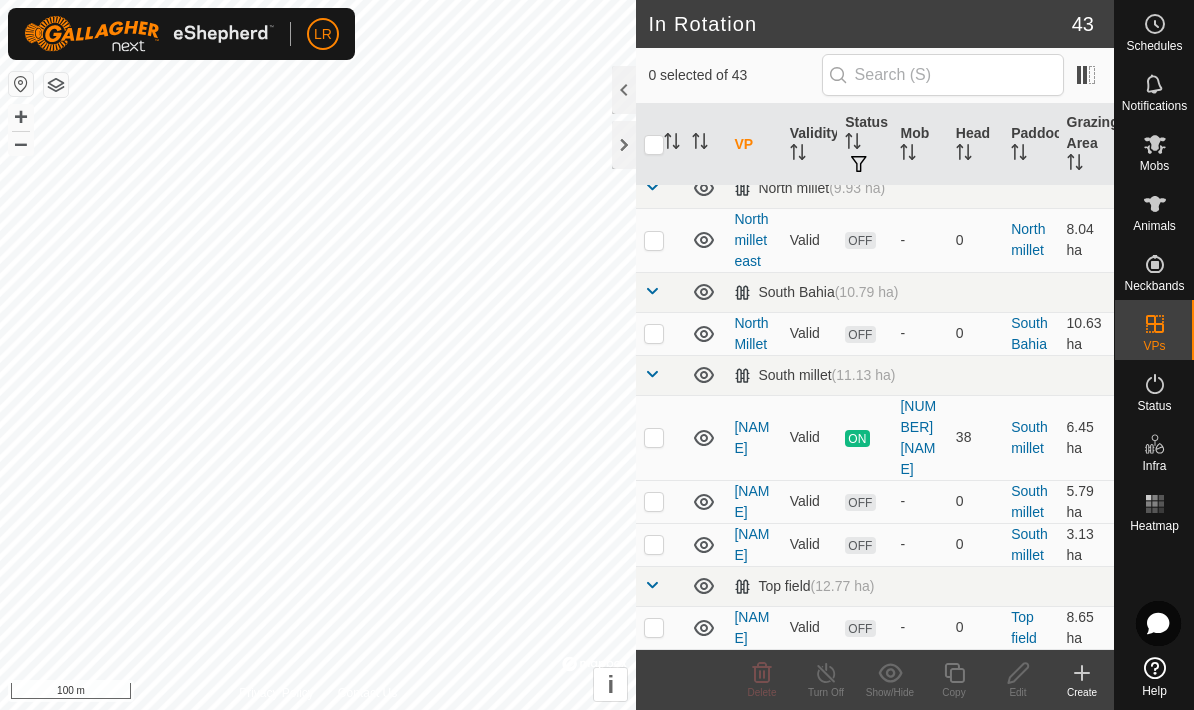 click at bounding box center (660, 814) 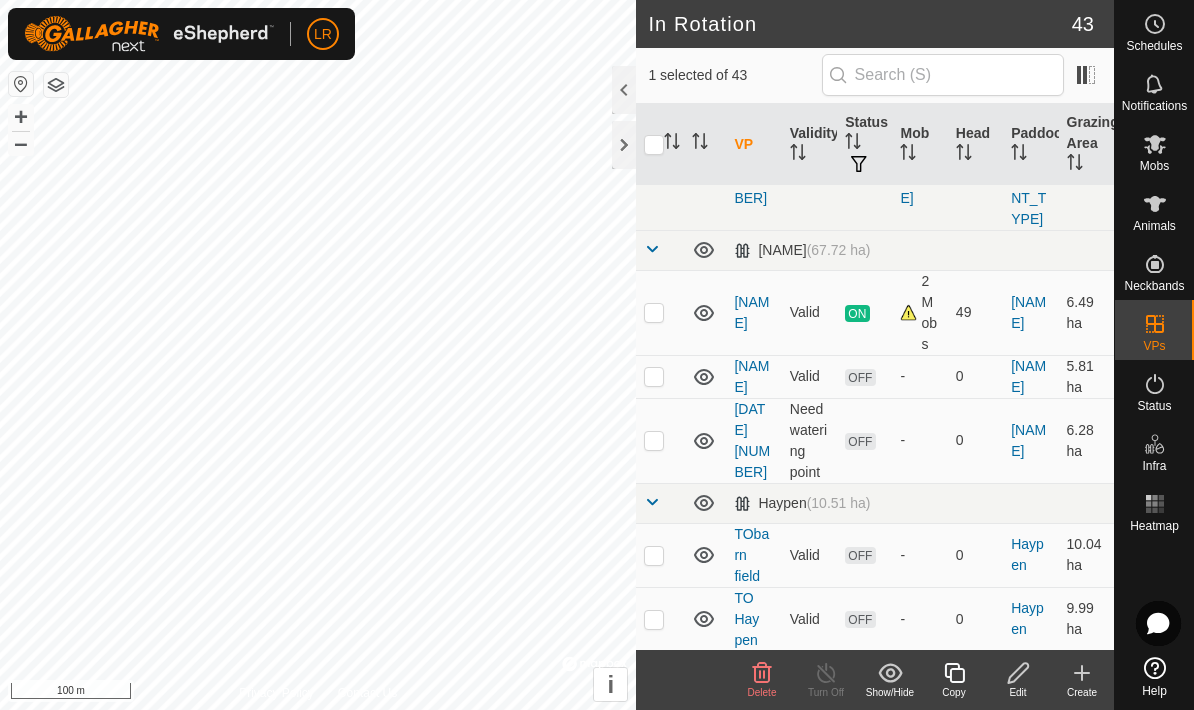 scroll, scrollTop: 1004, scrollLeft: 0, axis: vertical 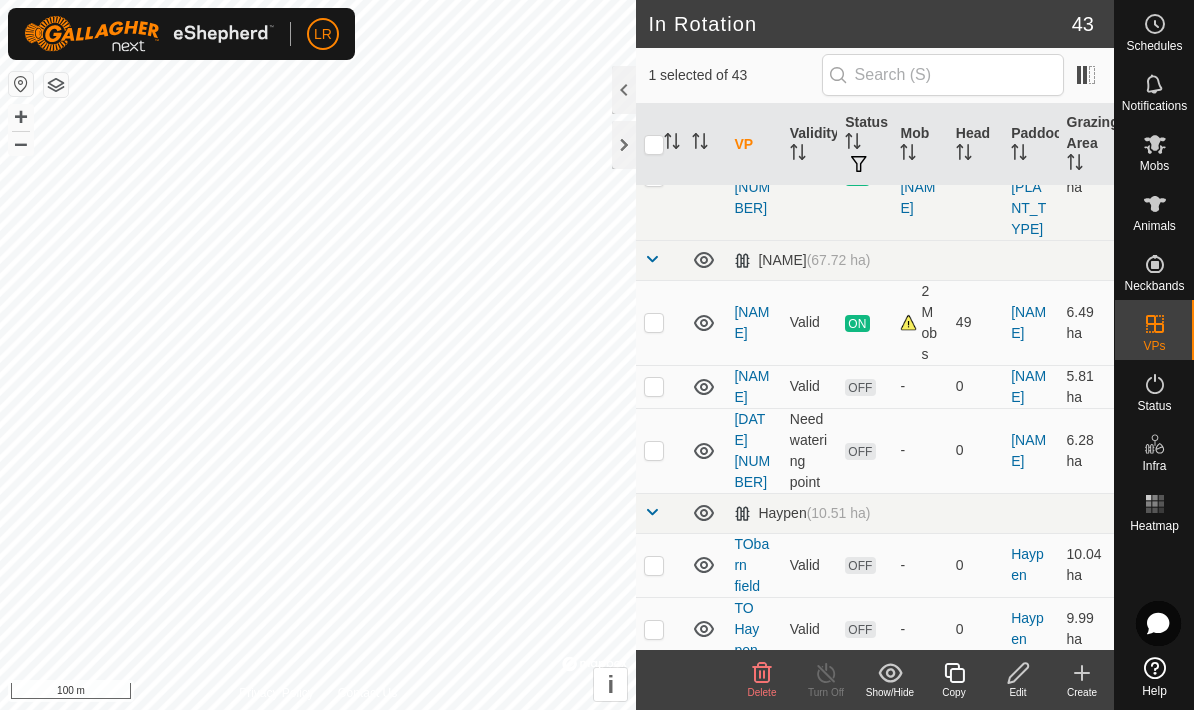 click at bounding box center (654, 703) 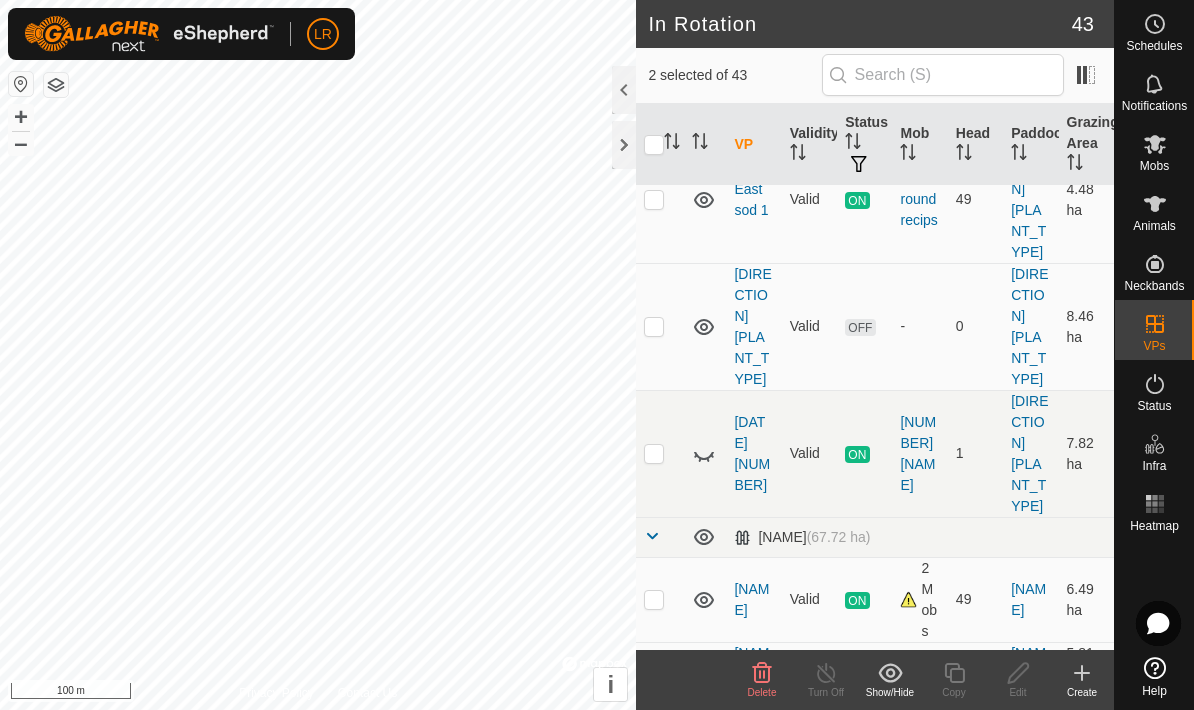 scroll, scrollTop: 726, scrollLeft: 0, axis: vertical 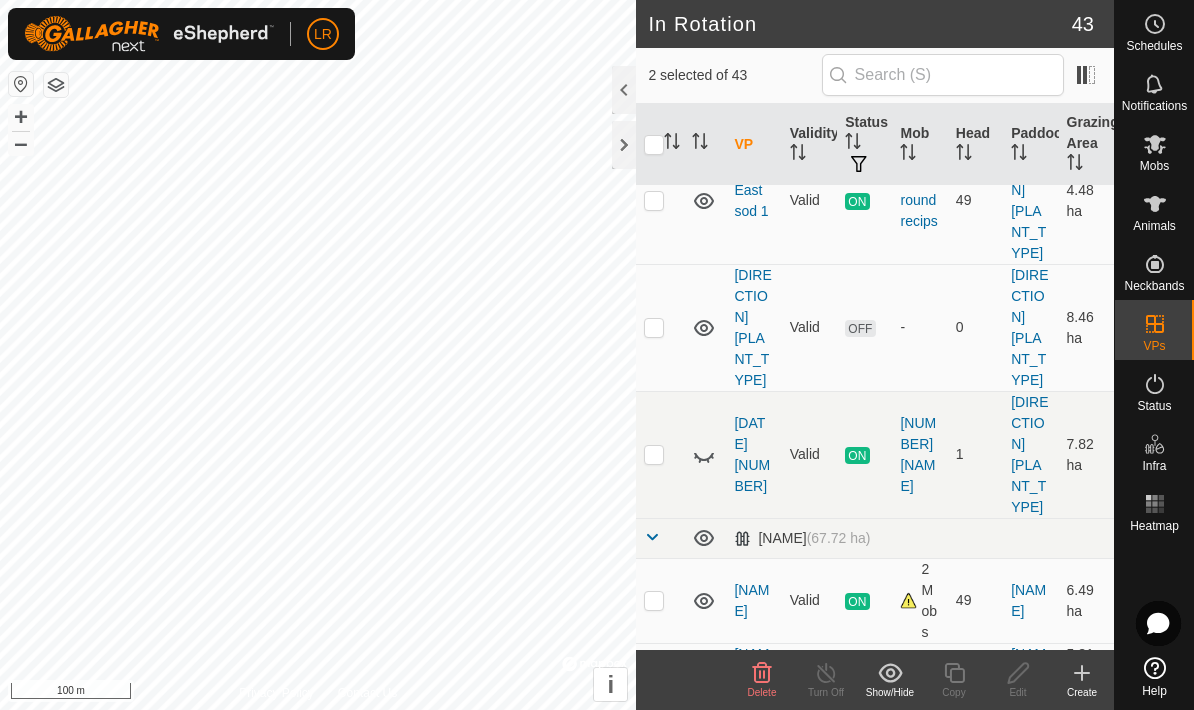 click at bounding box center (660, 728) 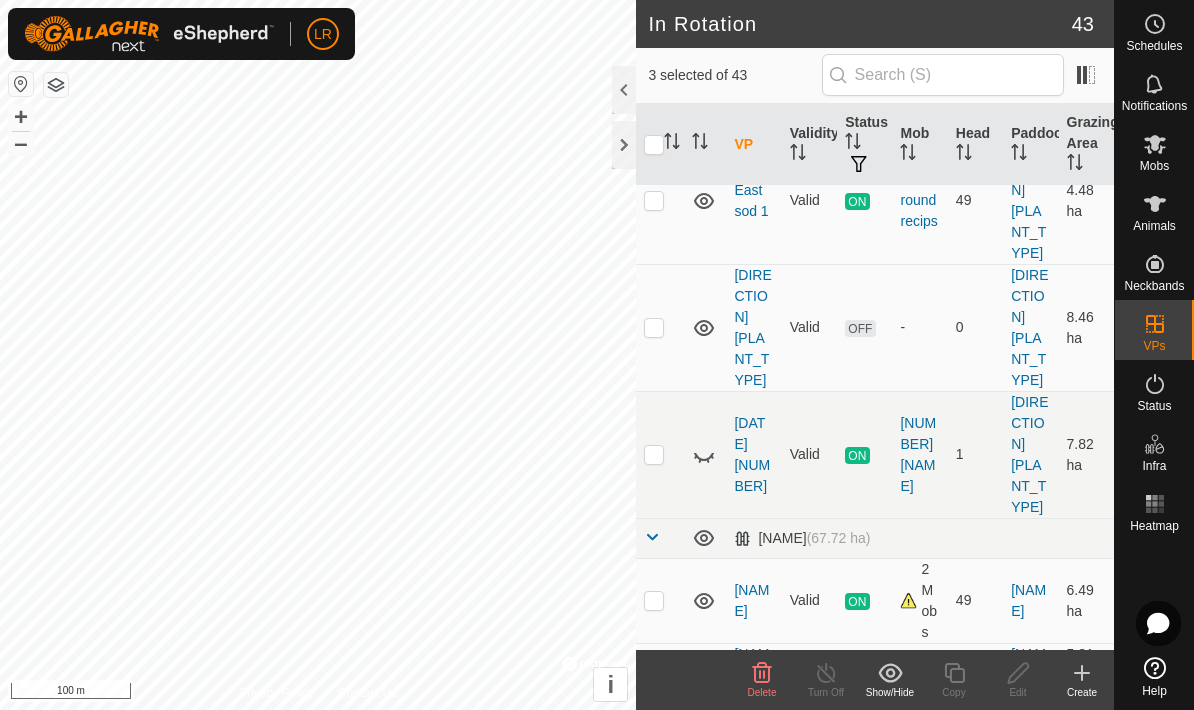 click on "Create" 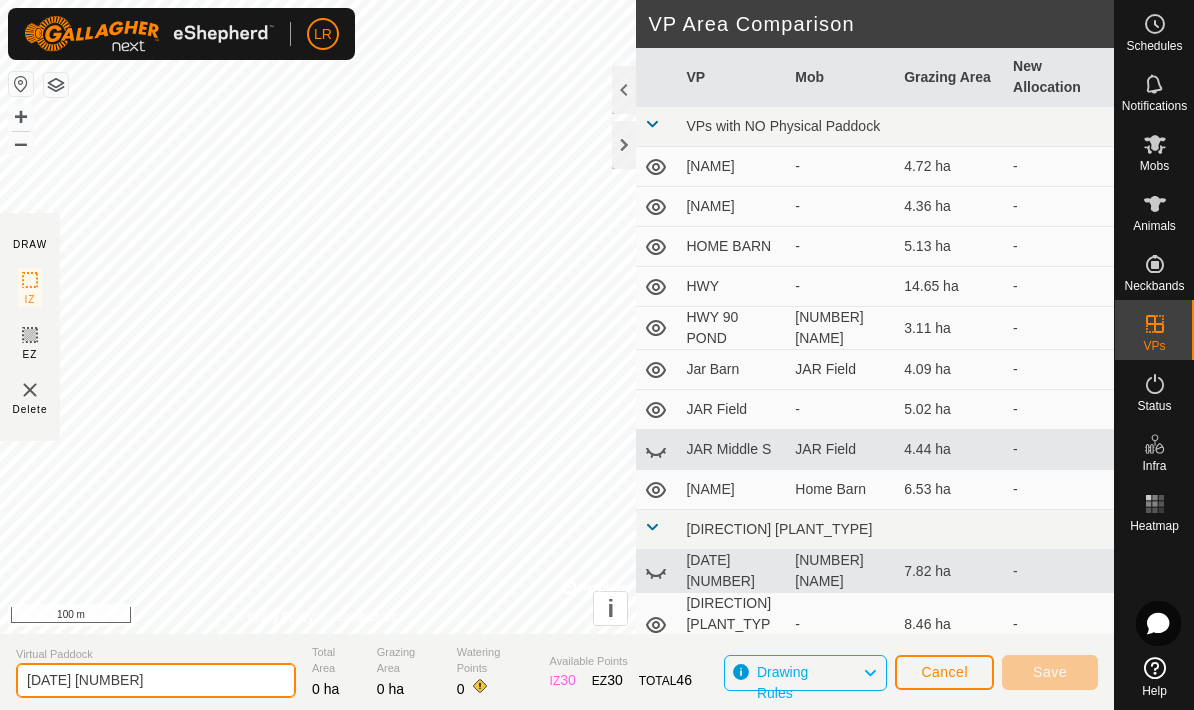 click on "[DATE] [NUMBER]" 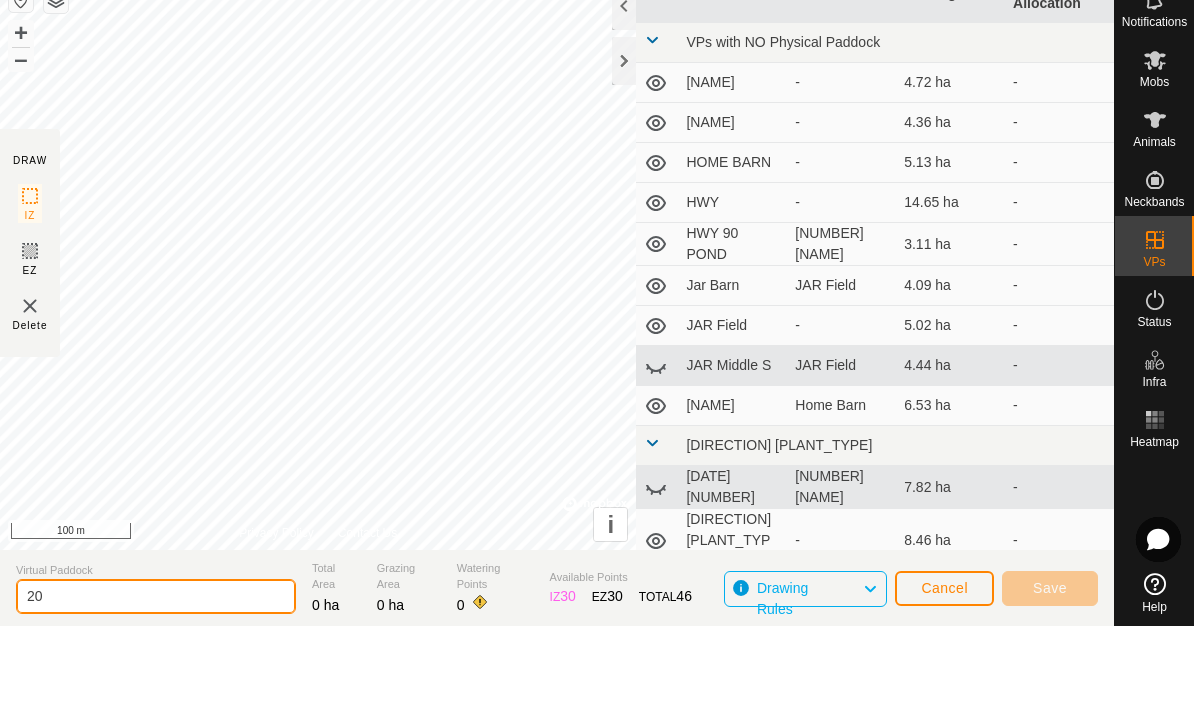 type on "2" 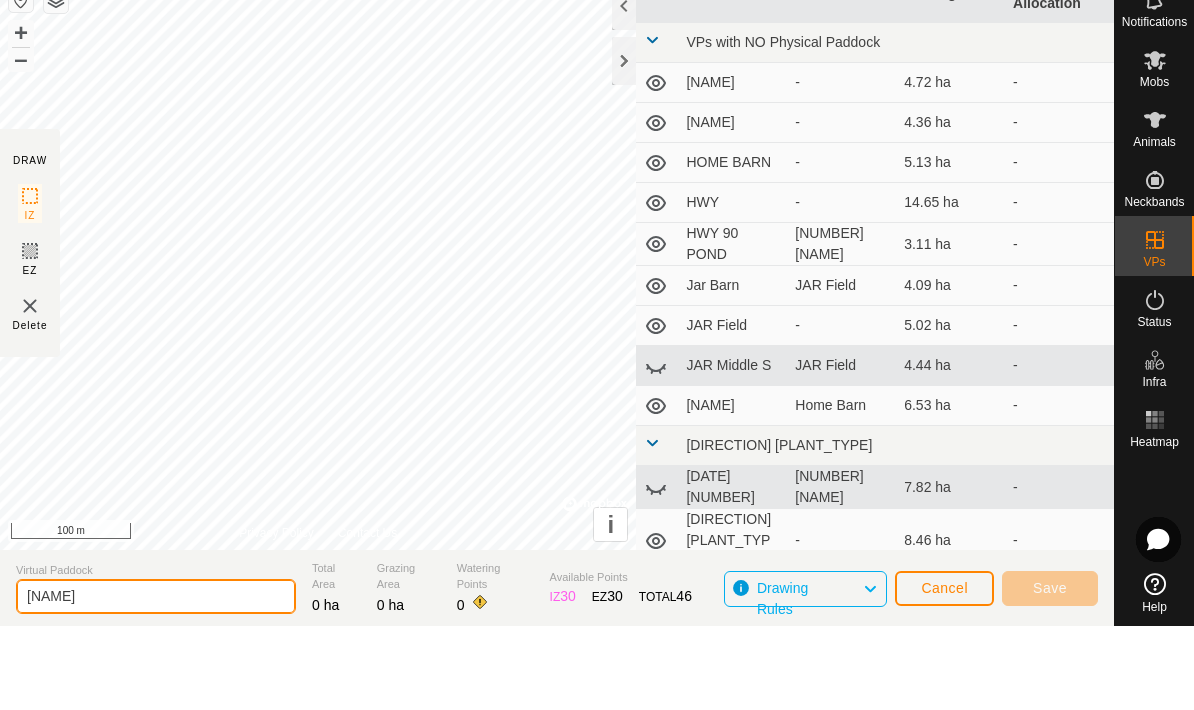 type on "[NAME]" 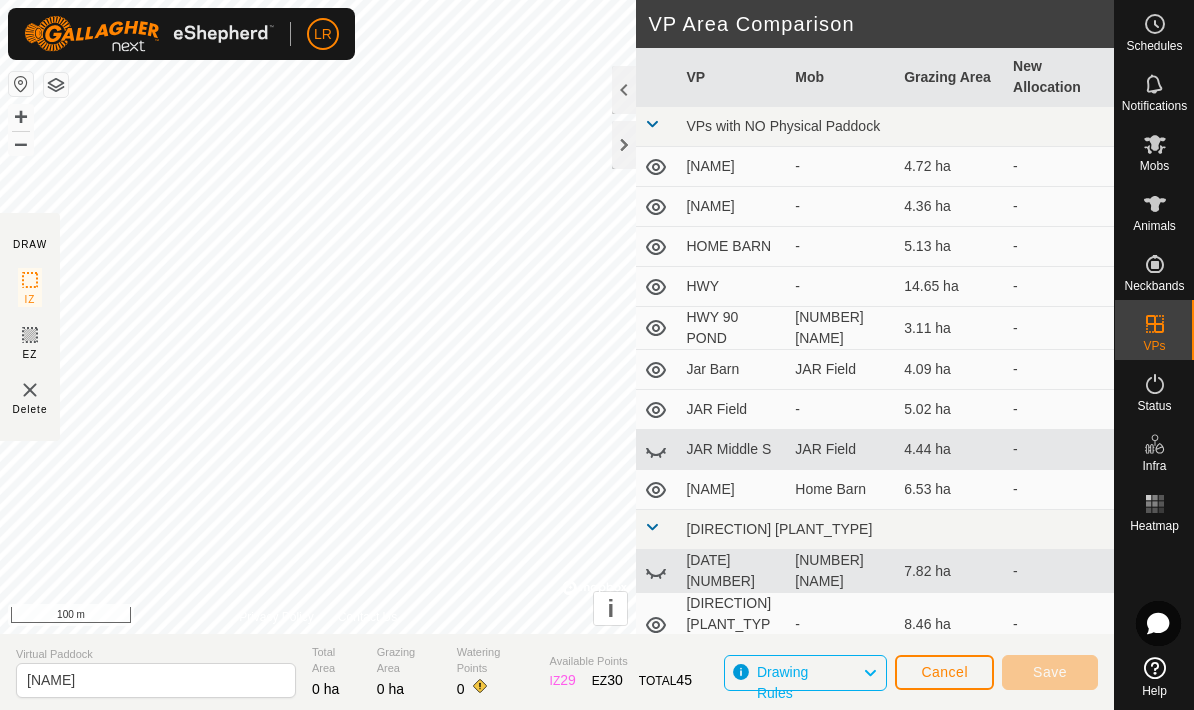 click on "Cancel" 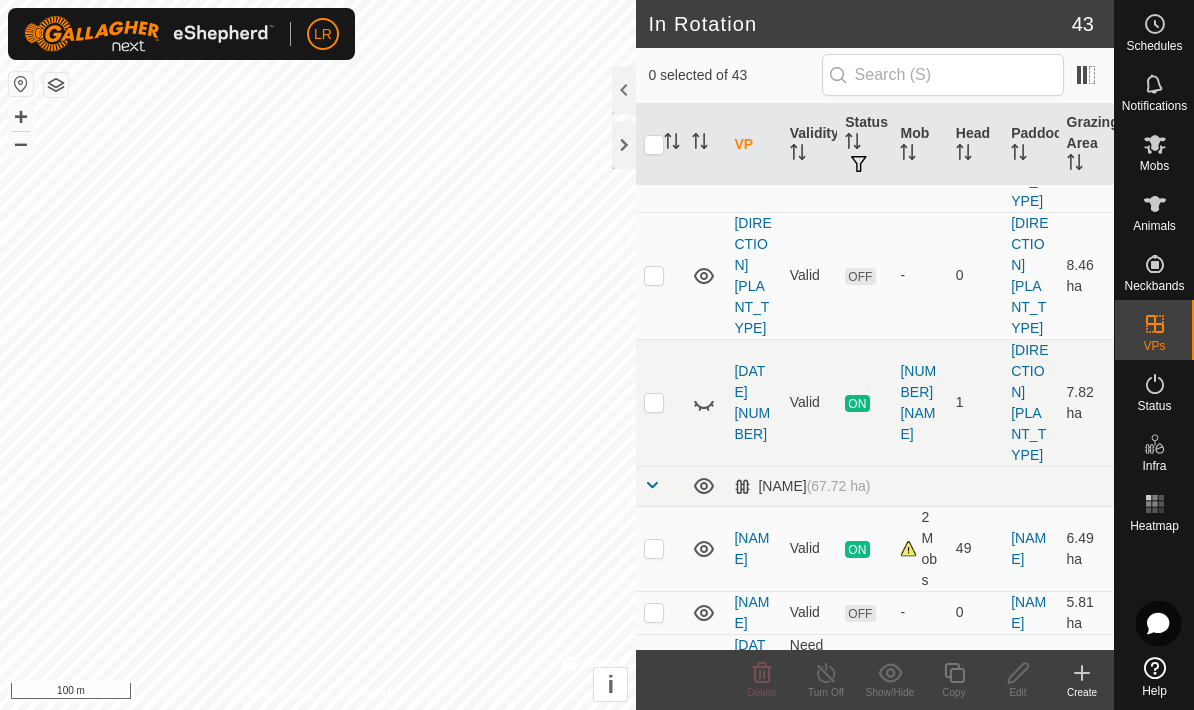 scroll, scrollTop: 775, scrollLeft: 0, axis: vertical 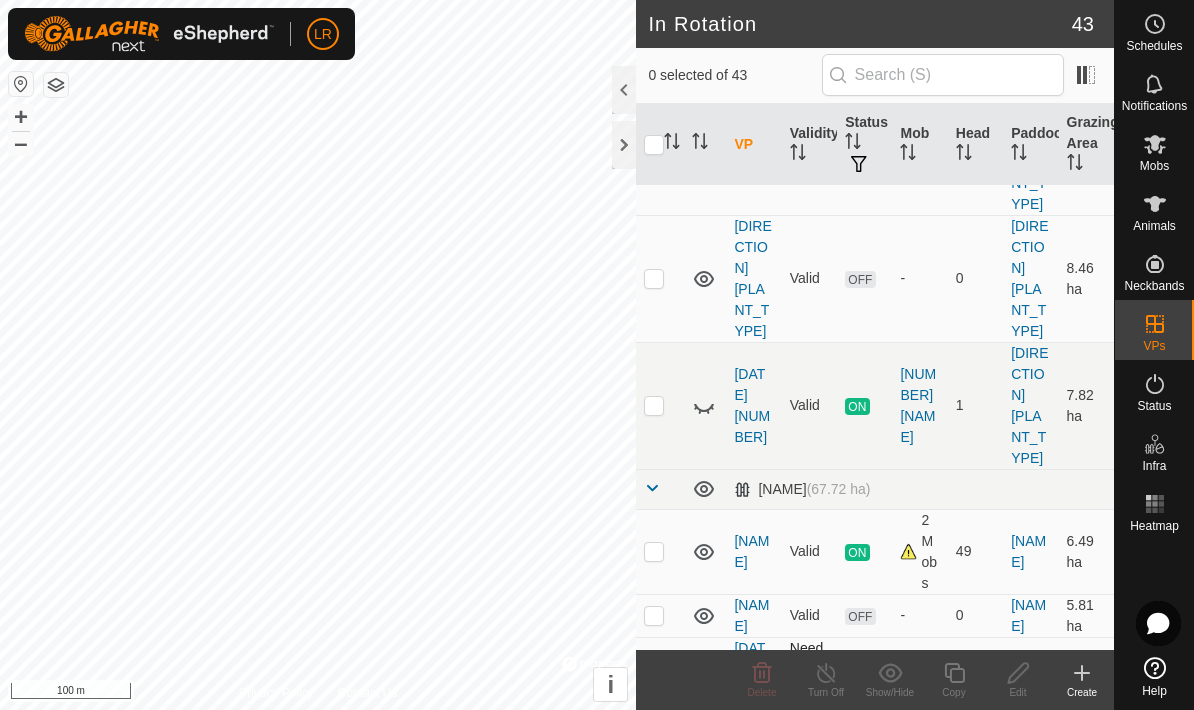 click at bounding box center [654, 679] 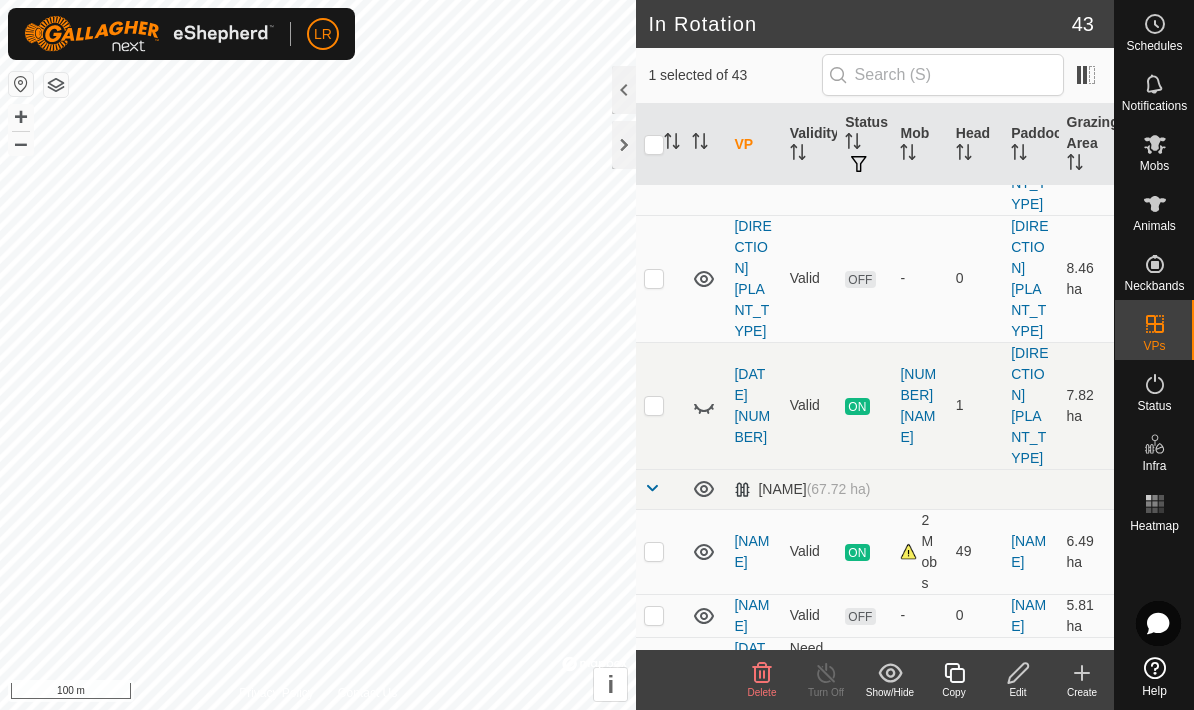 click 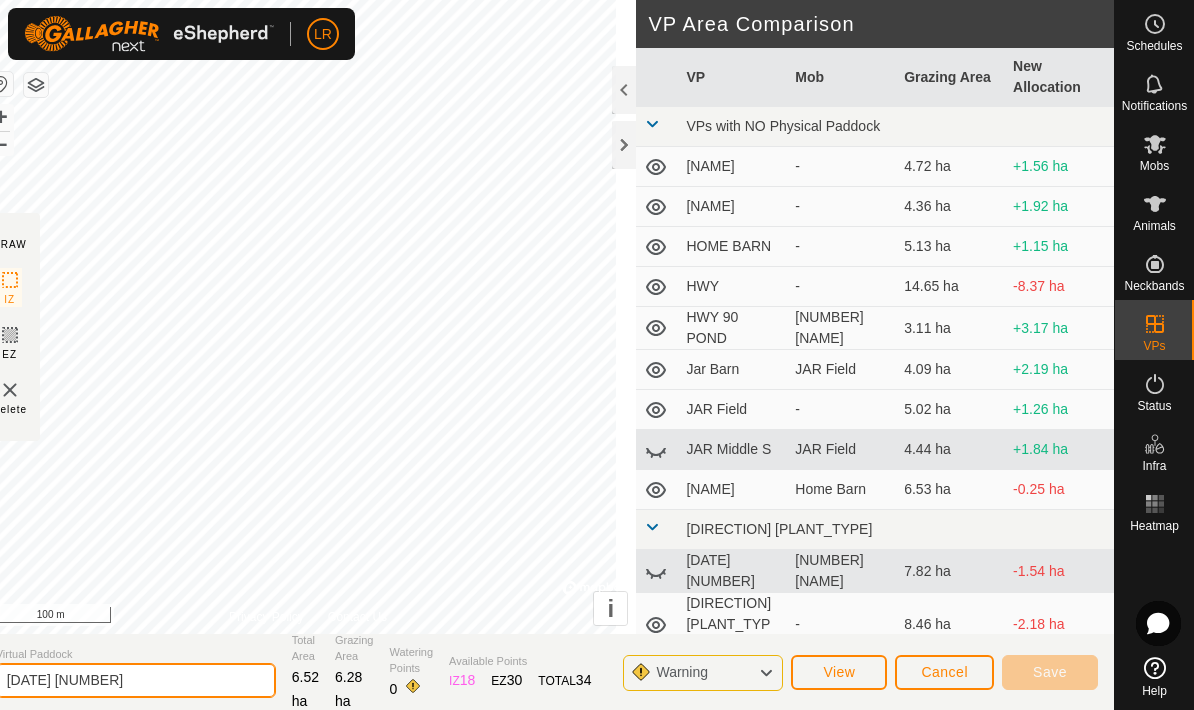 click on "[DATE] [NUMBER]" 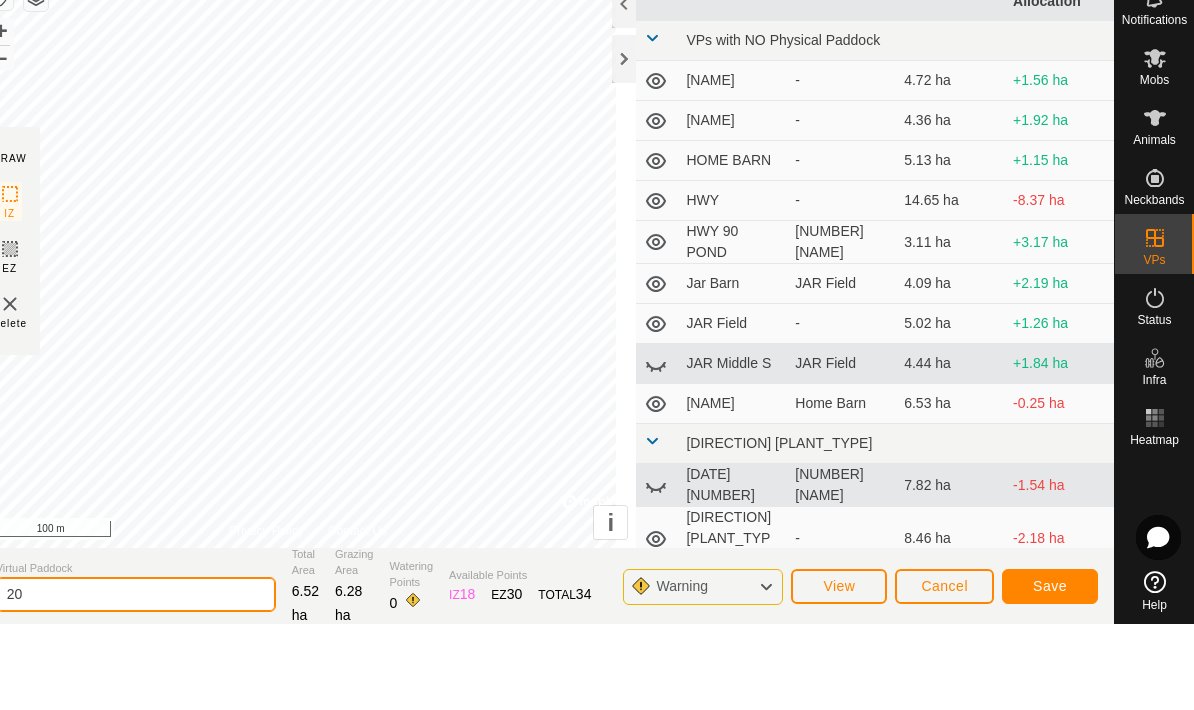 type on "2" 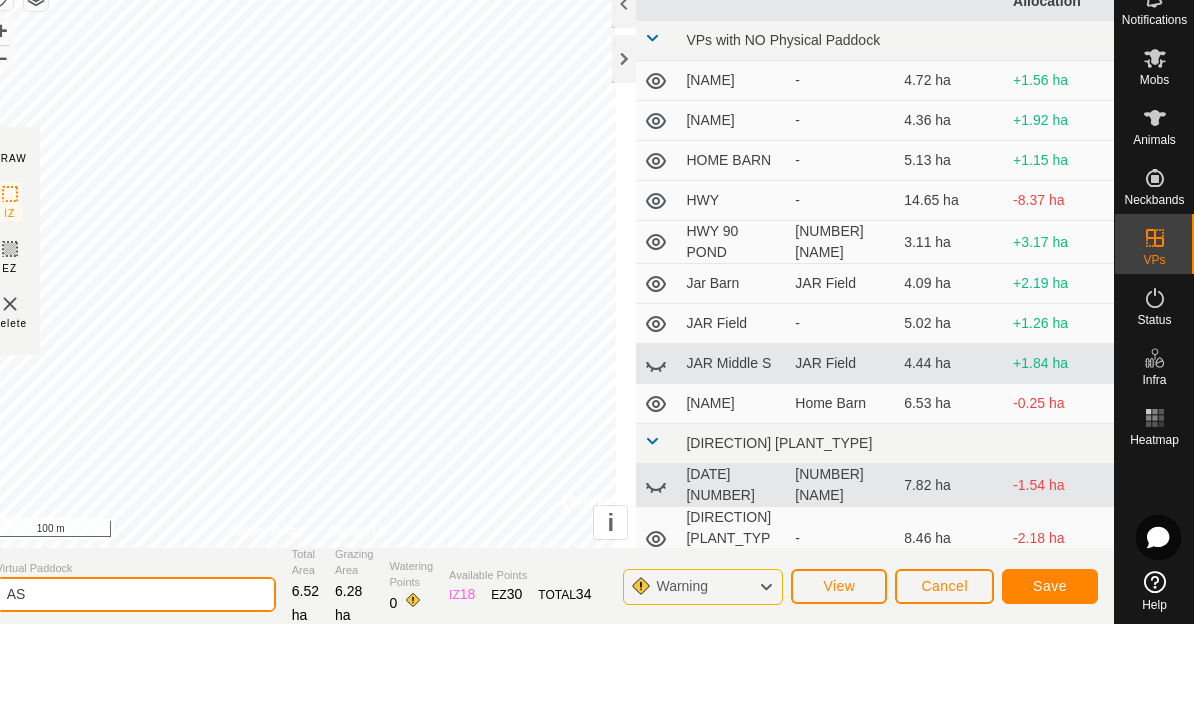 type on "A" 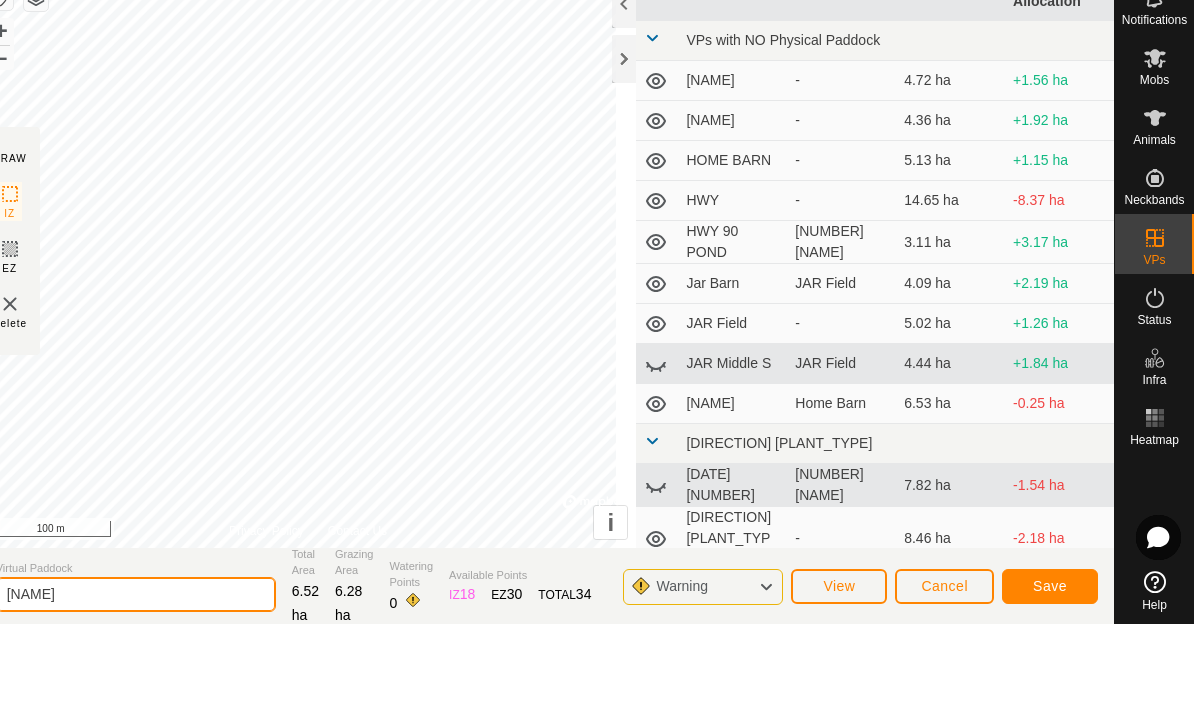 type on "[NAME]" 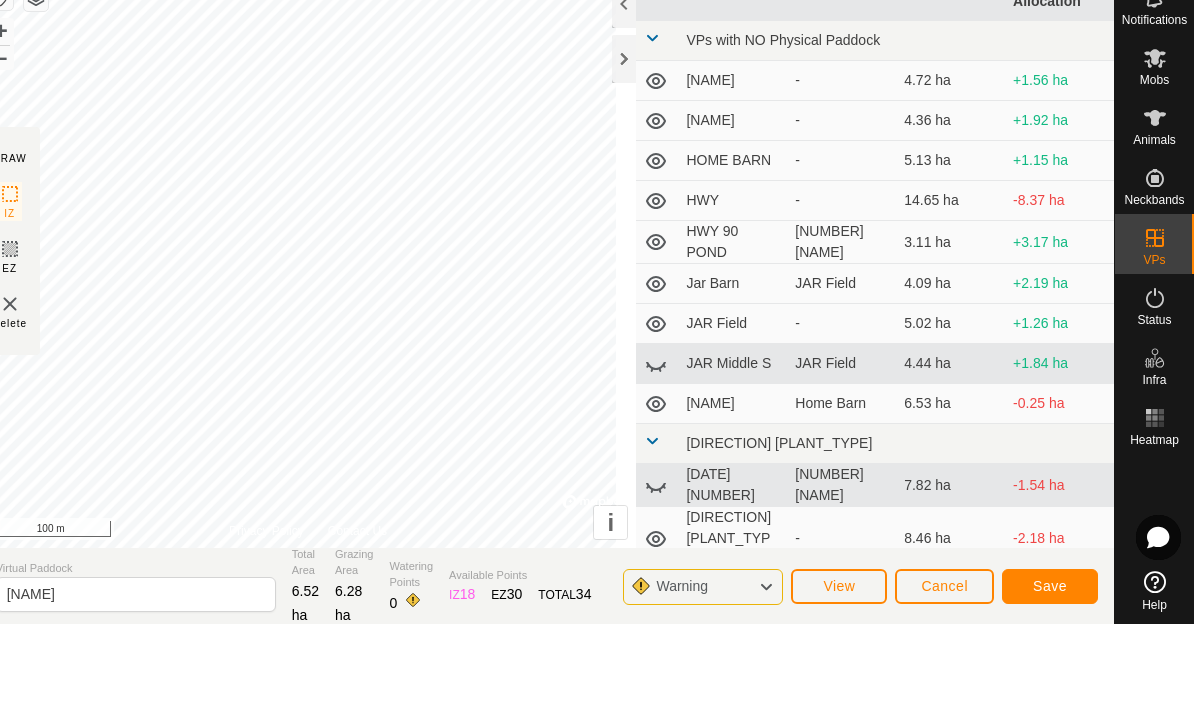 click on "Available Points" 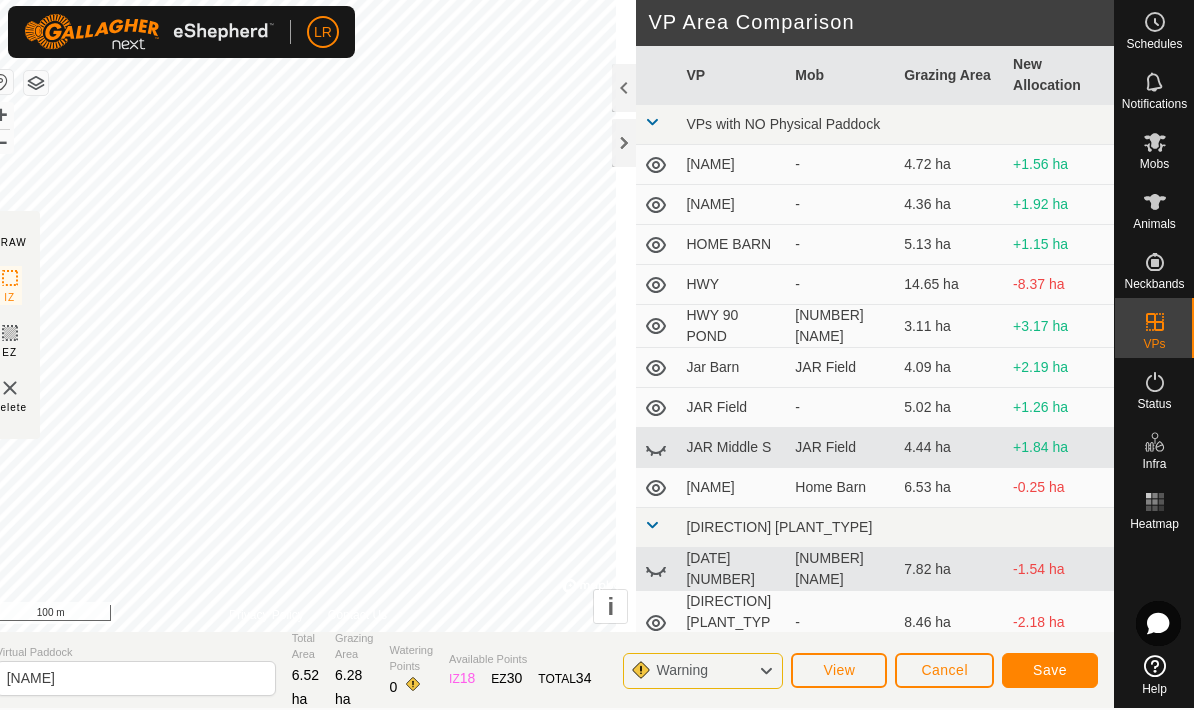 click on "Save" 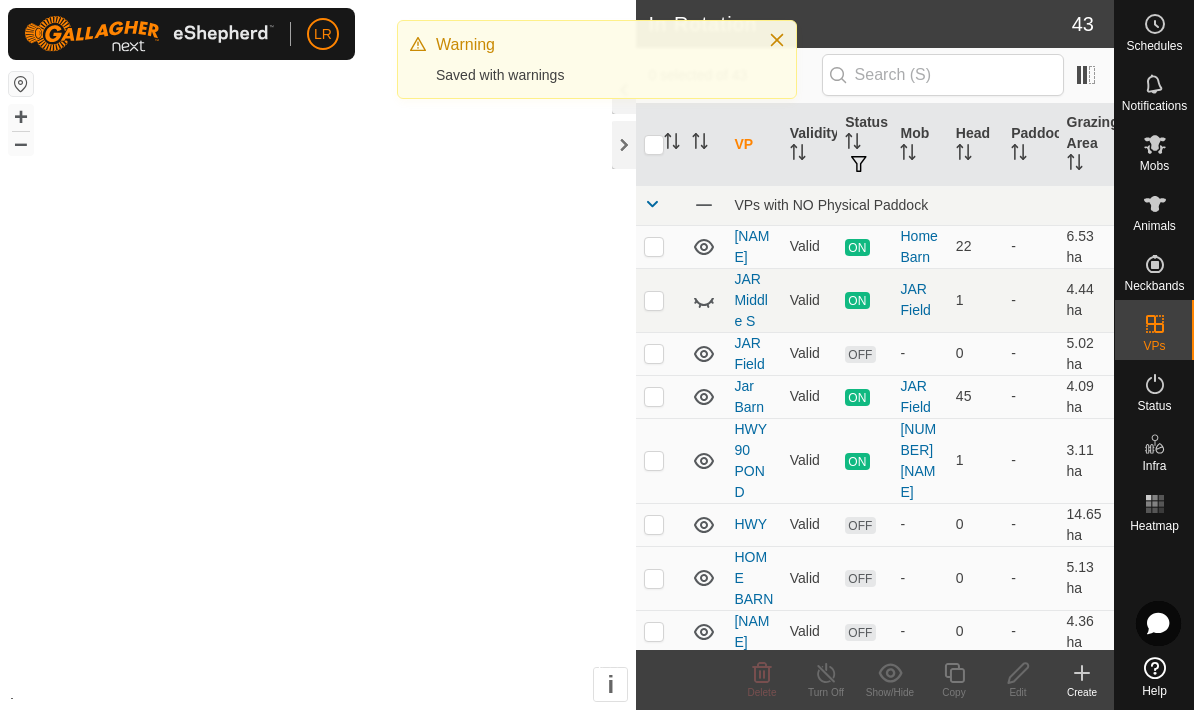 scroll, scrollTop: 0, scrollLeft: 0, axis: both 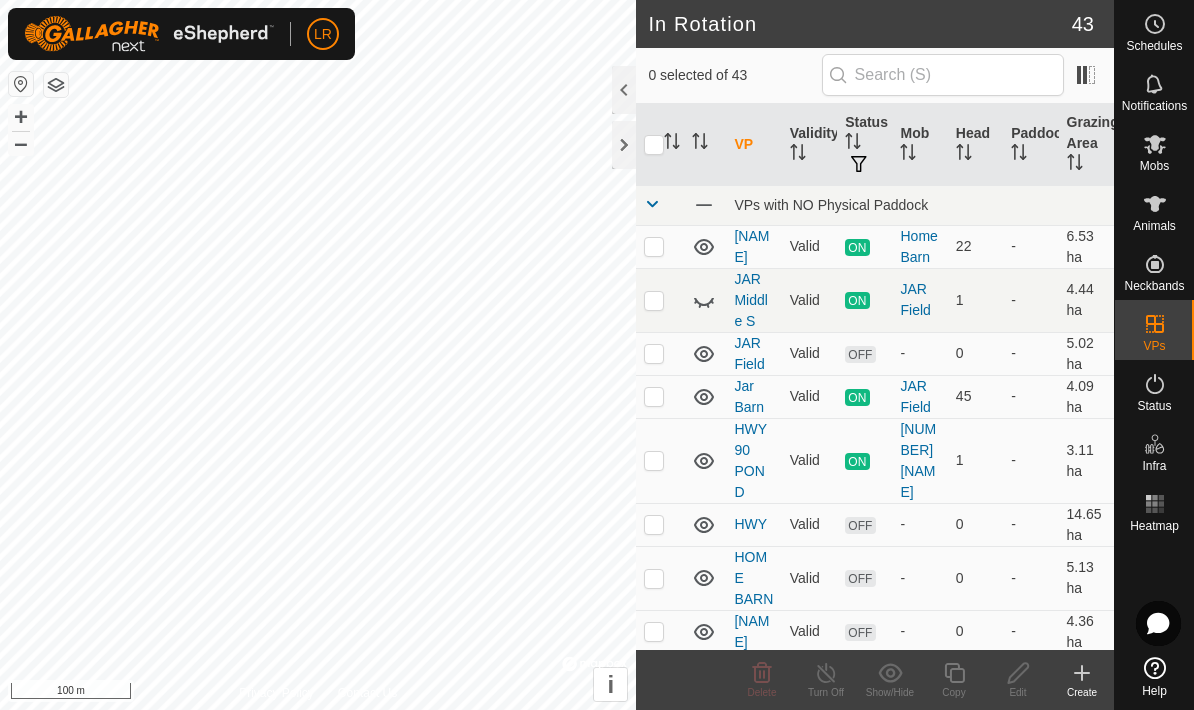 click on "Heatmap" at bounding box center [1154, 526] 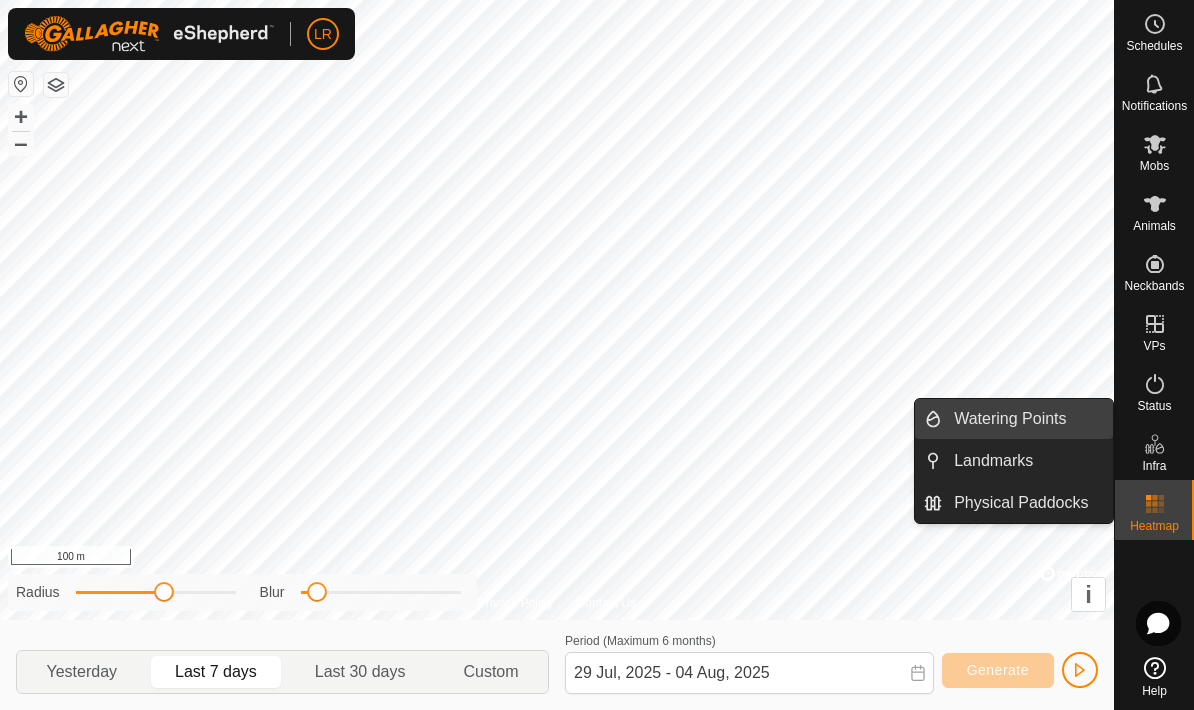 click on "Watering Points" at bounding box center [1010, 419] 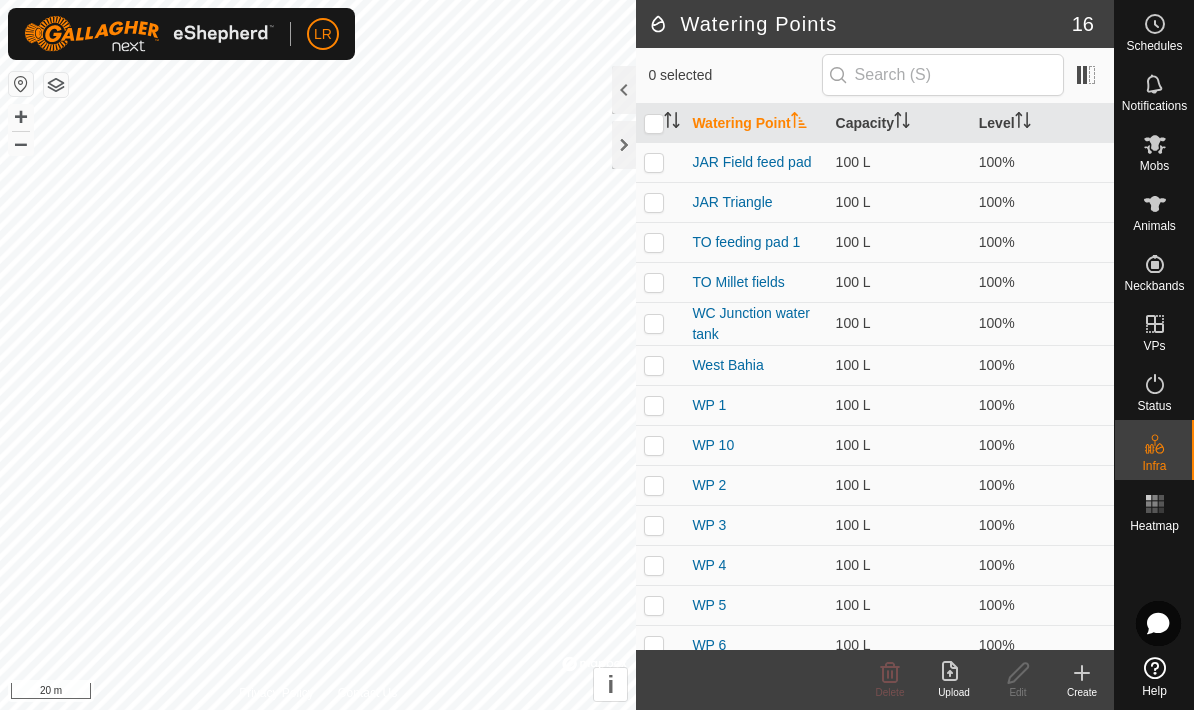 click 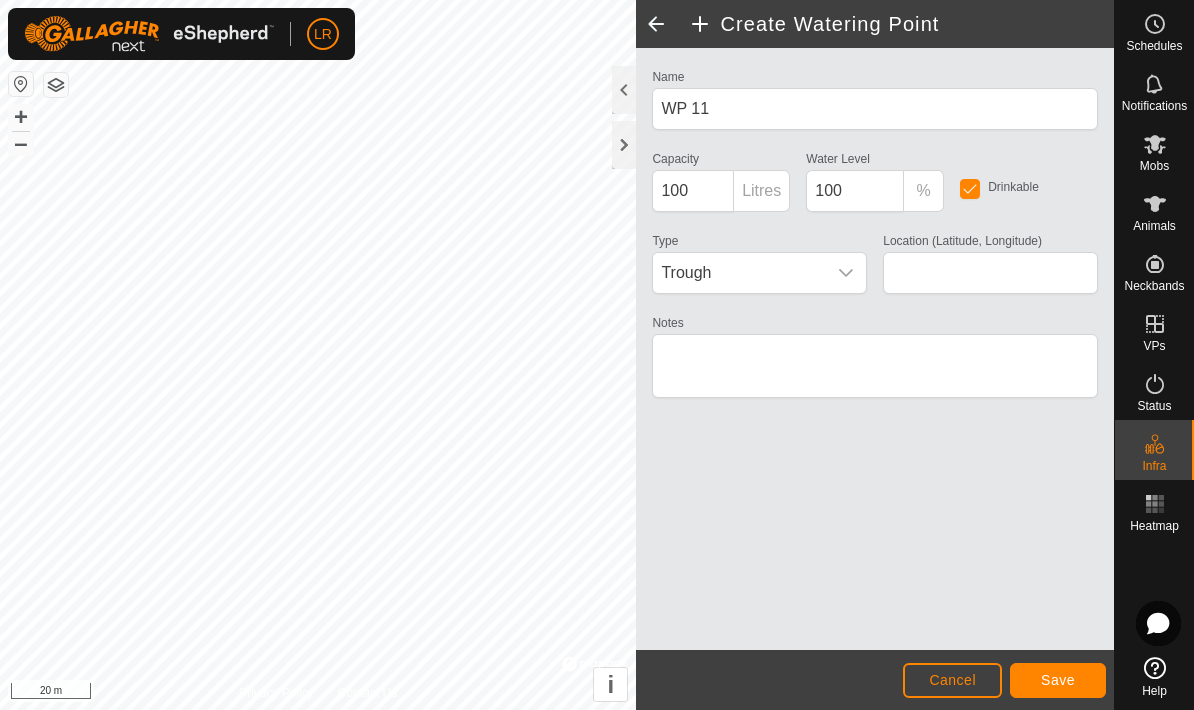 type on "[COORDINATES]" 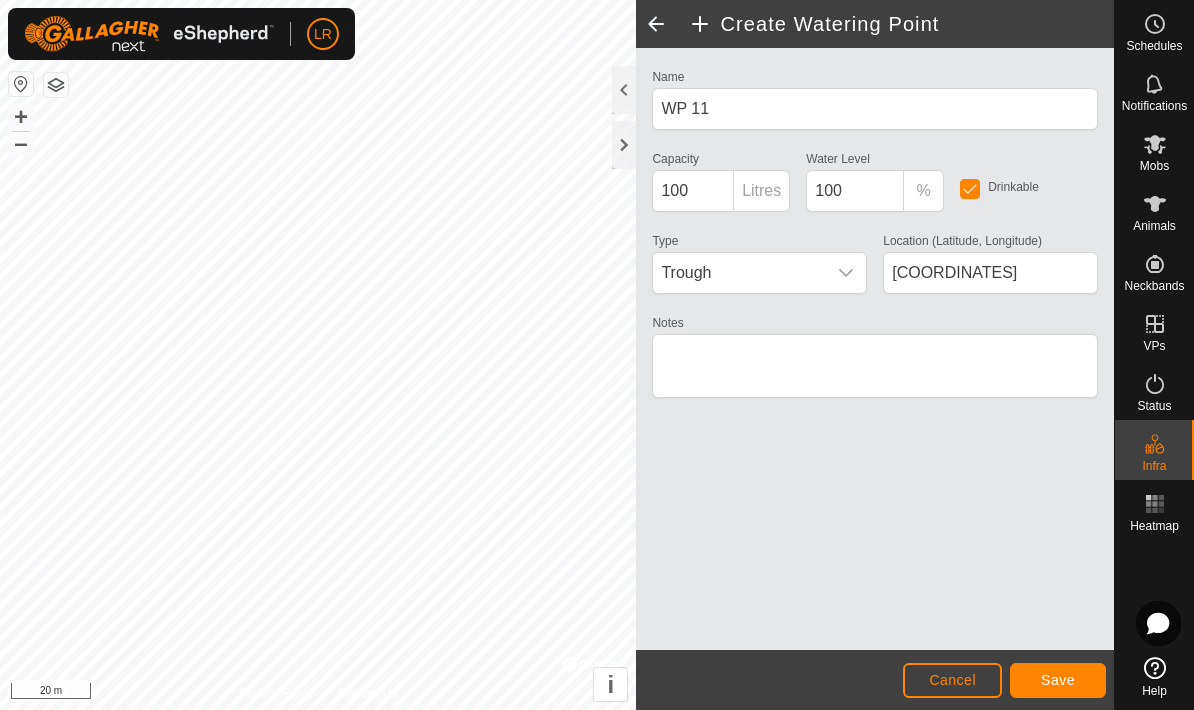 click on "Save" 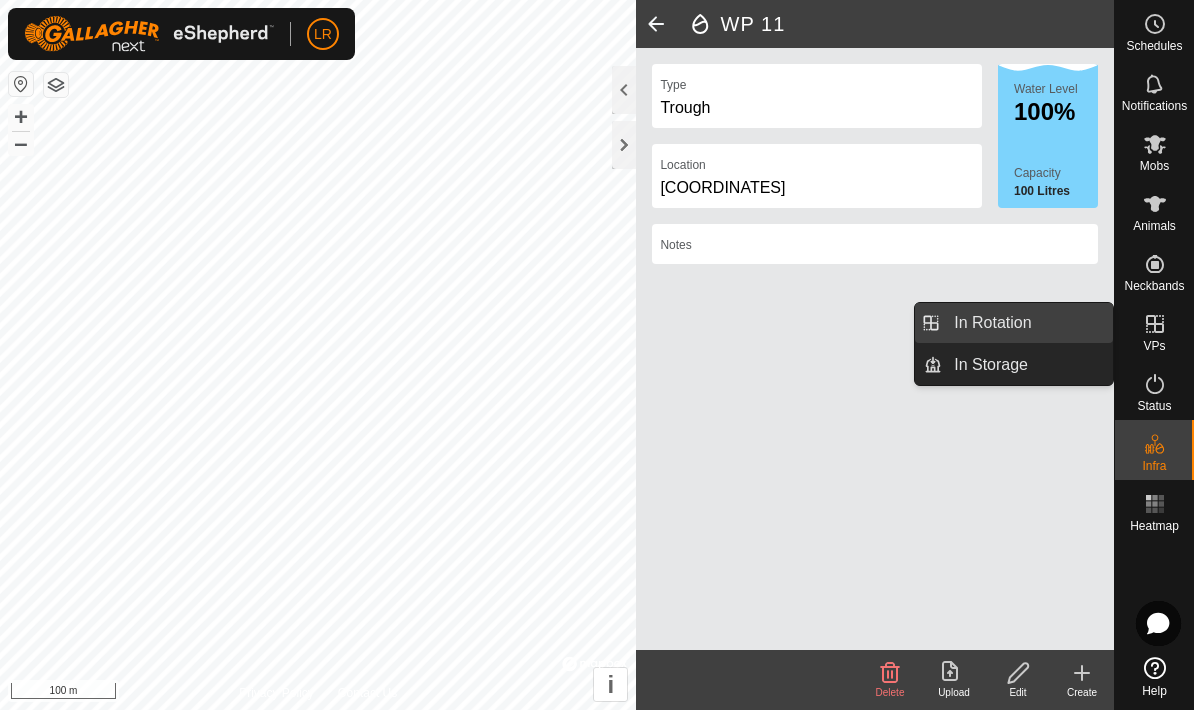 click on "In Rotation" at bounding box center (992, 323) 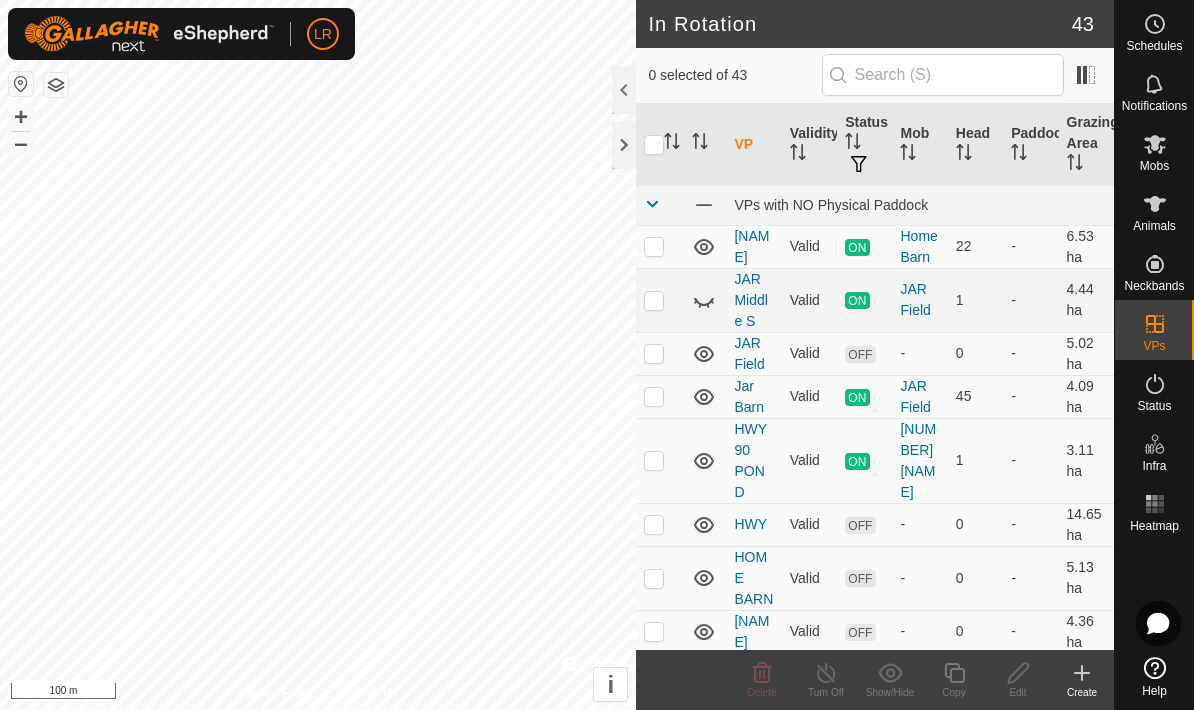 click on "Create" 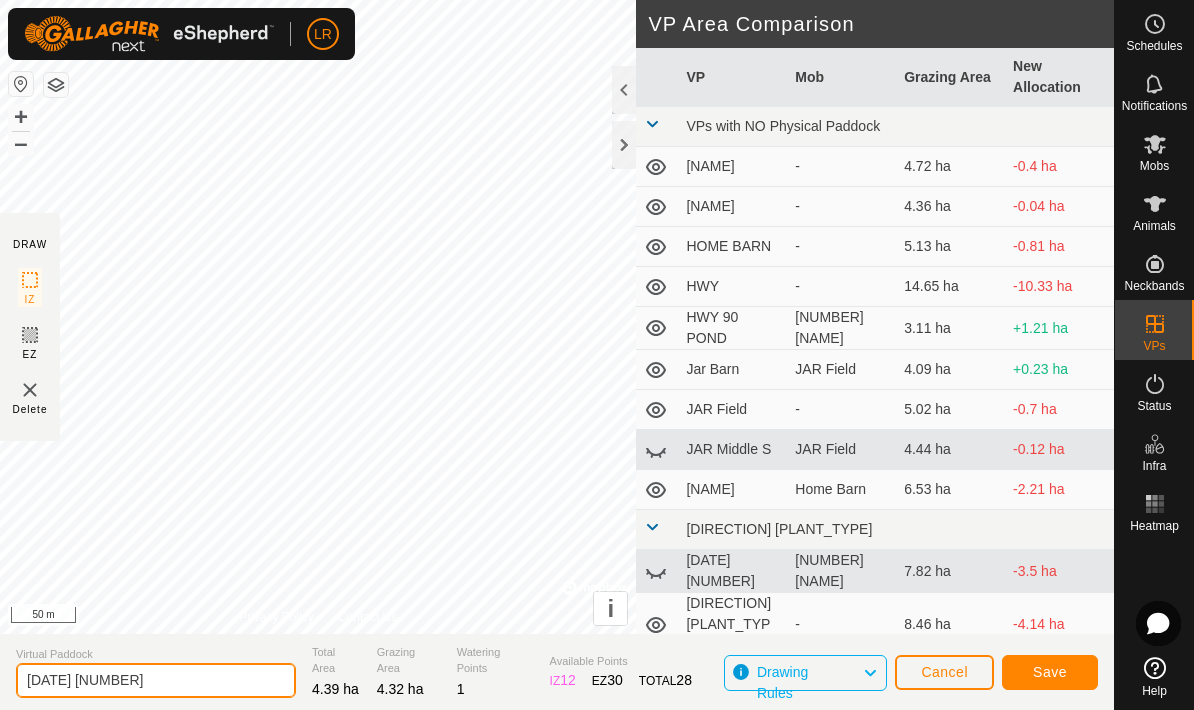 click on "[DATE] [NUMBER]" 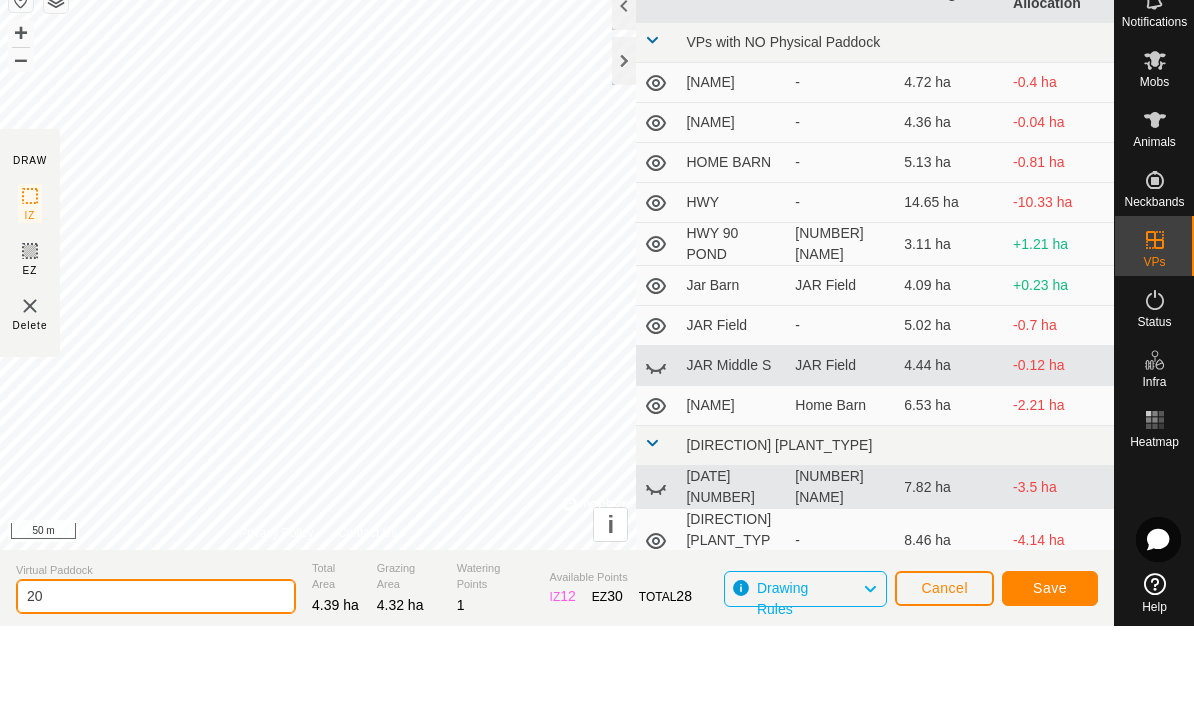 type on "2" 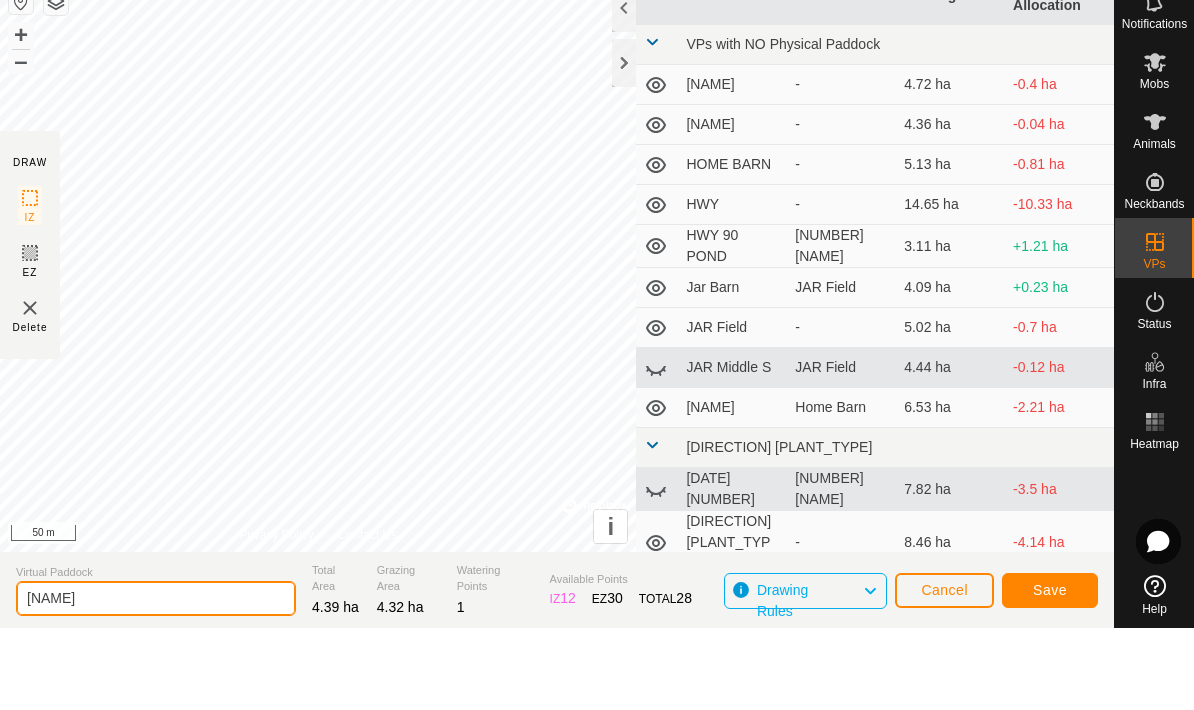 type on "[NAME]" 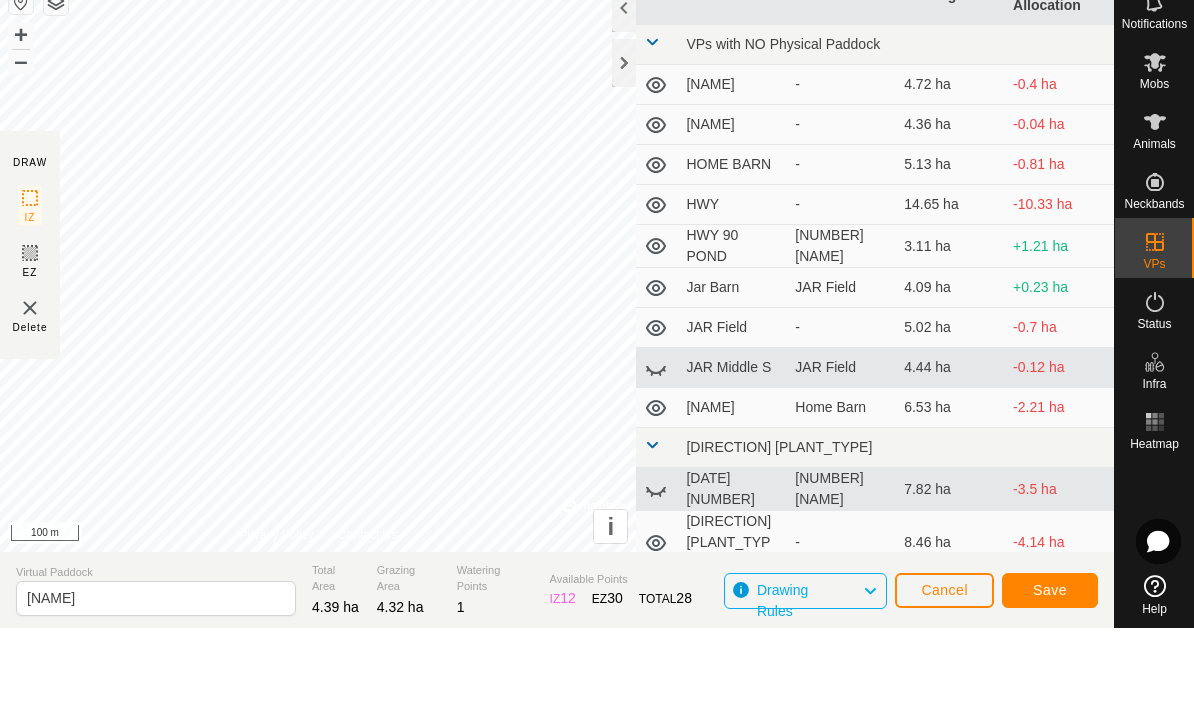 click on "Available Points" 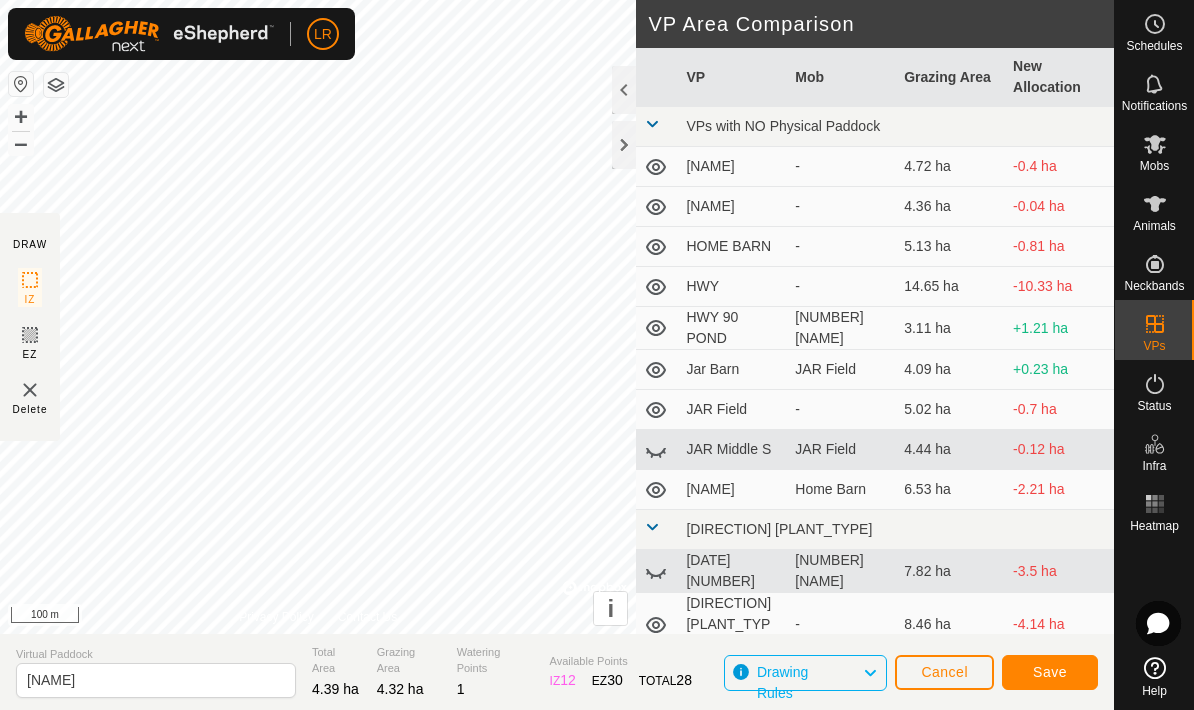 click on "Save" 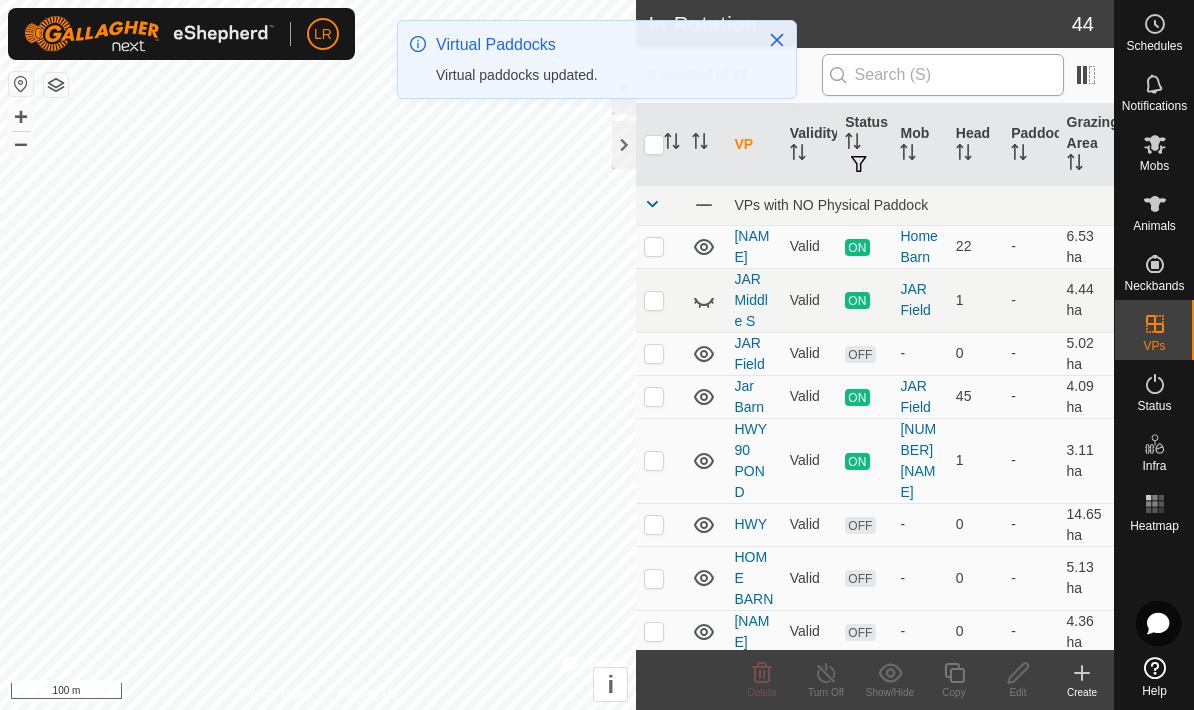 scroll, scrollTop: 0, scrollLeft: 0, axis: both 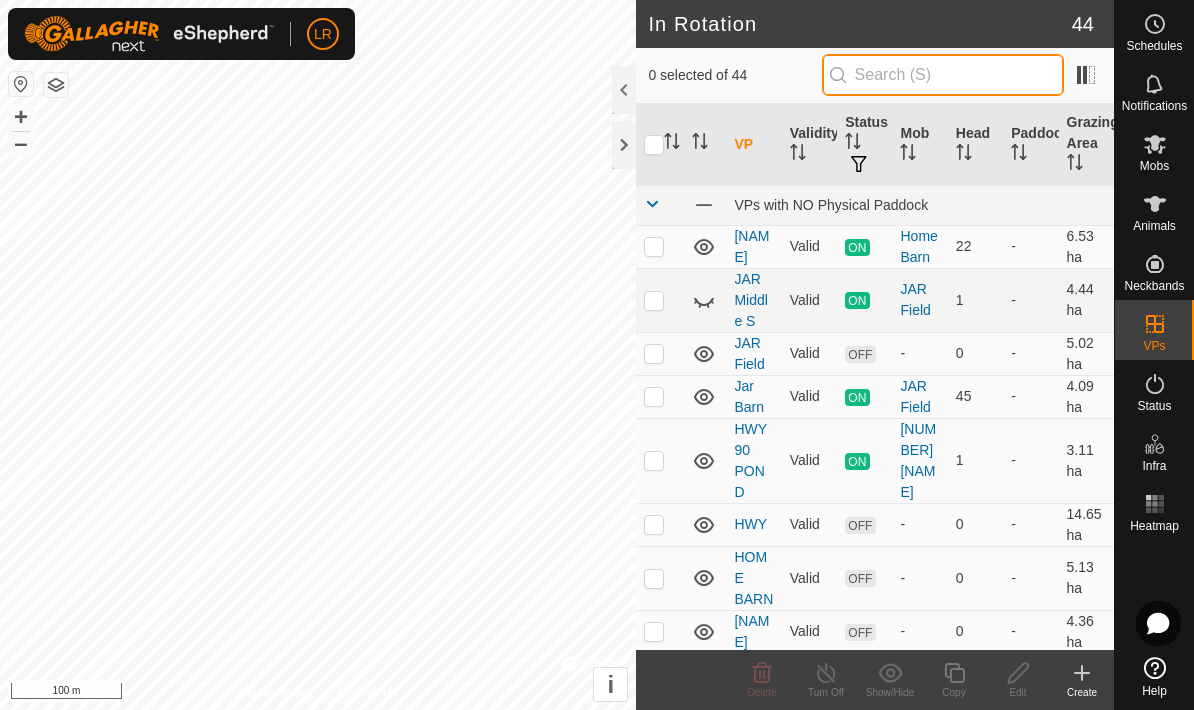 click at bounding box center [943, 75] 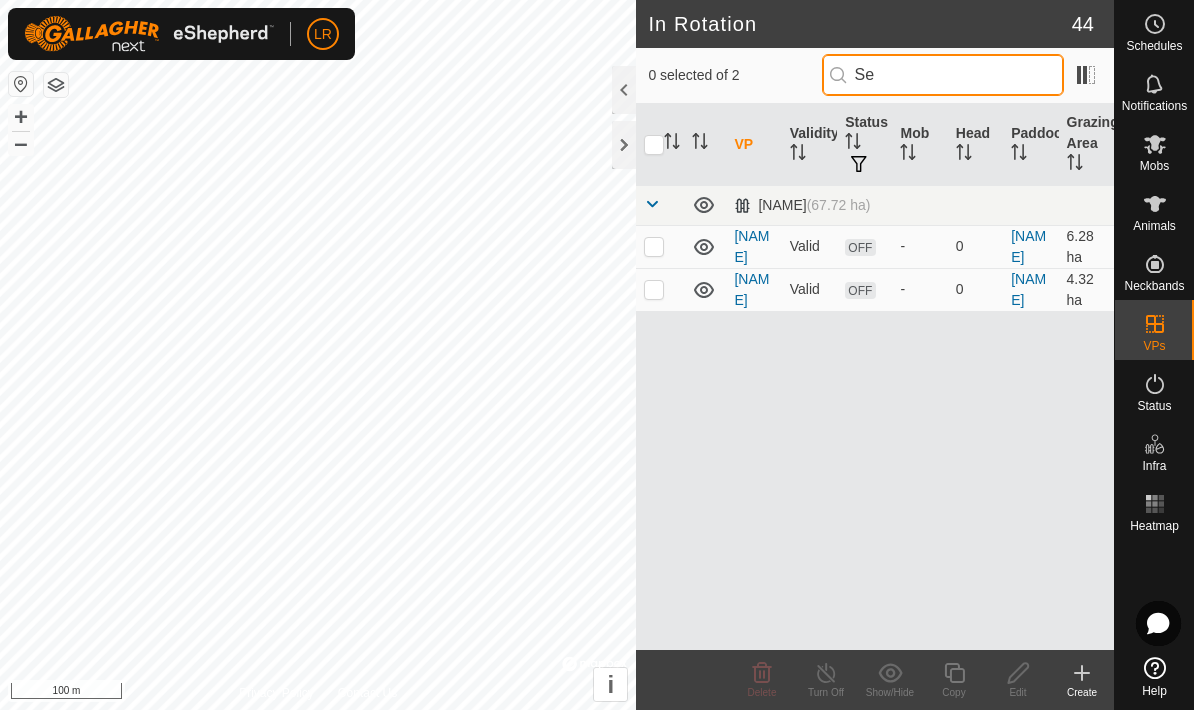 type on "S" 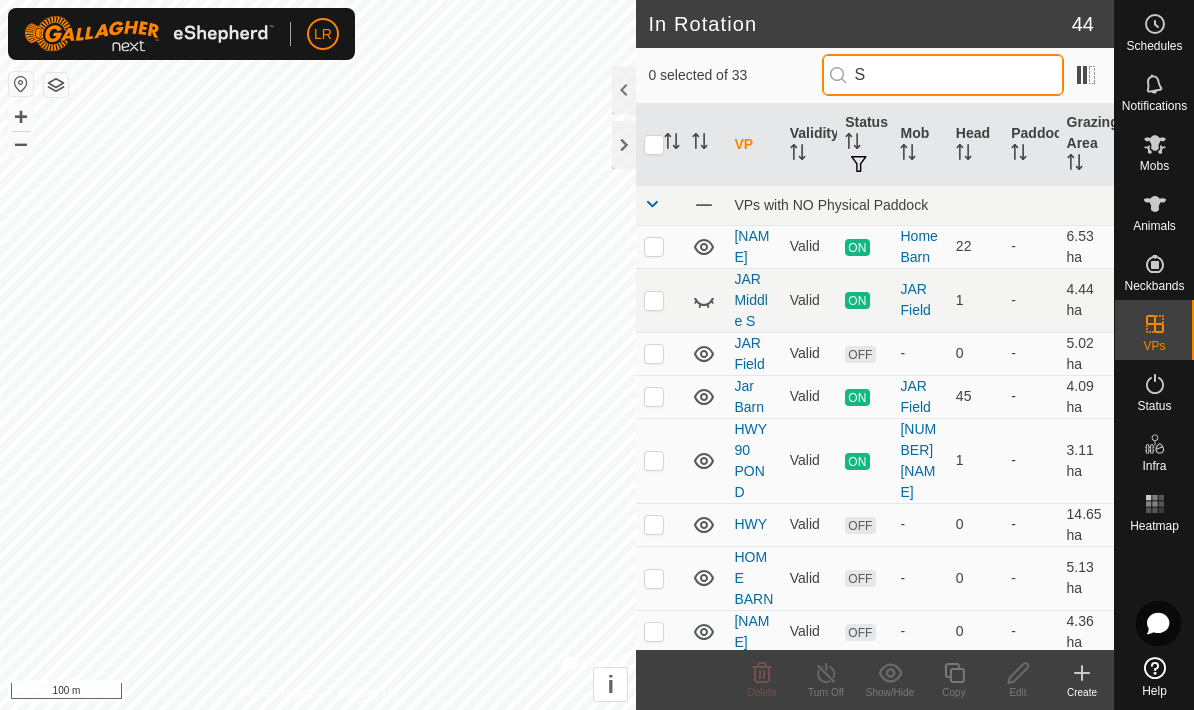 type 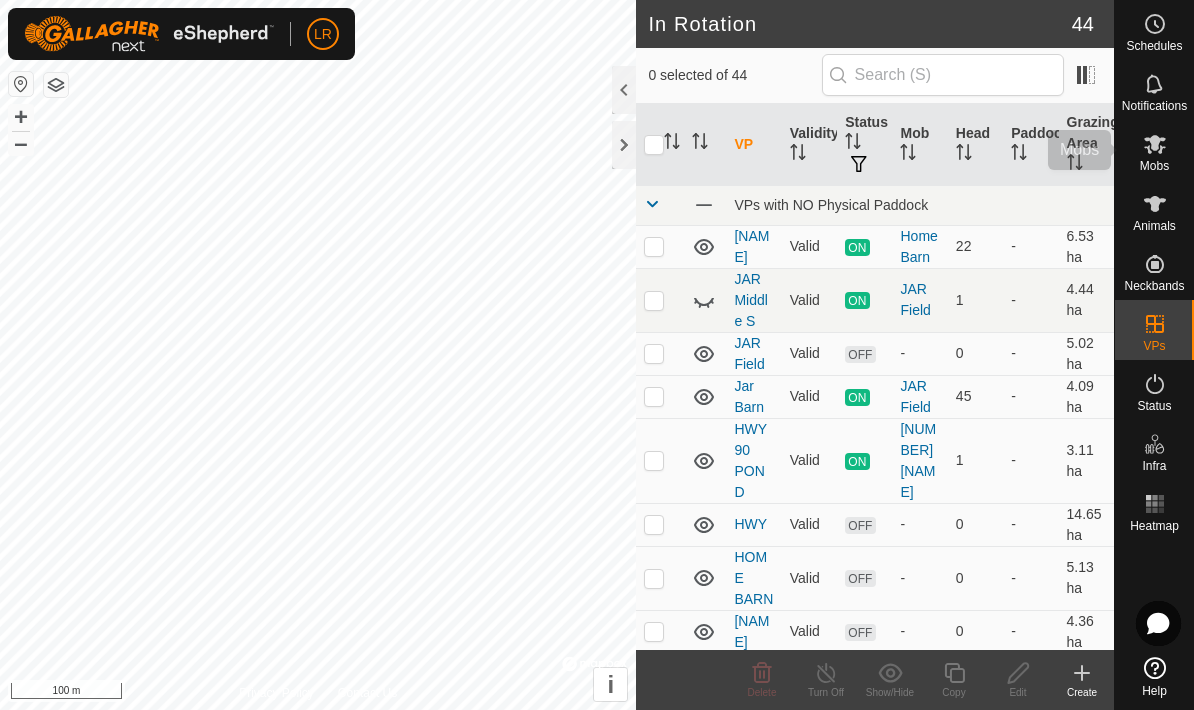 click on "Mobs" at bounding box center [1154, 166] 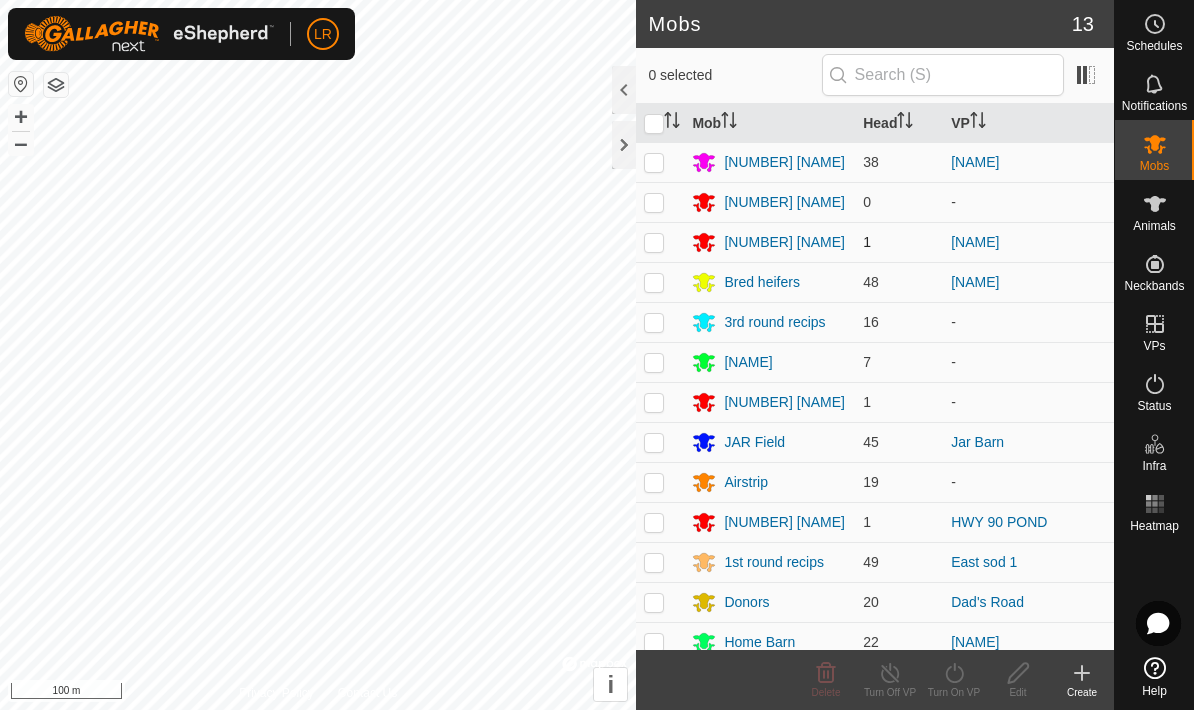 click at bounding box center (654, 242) 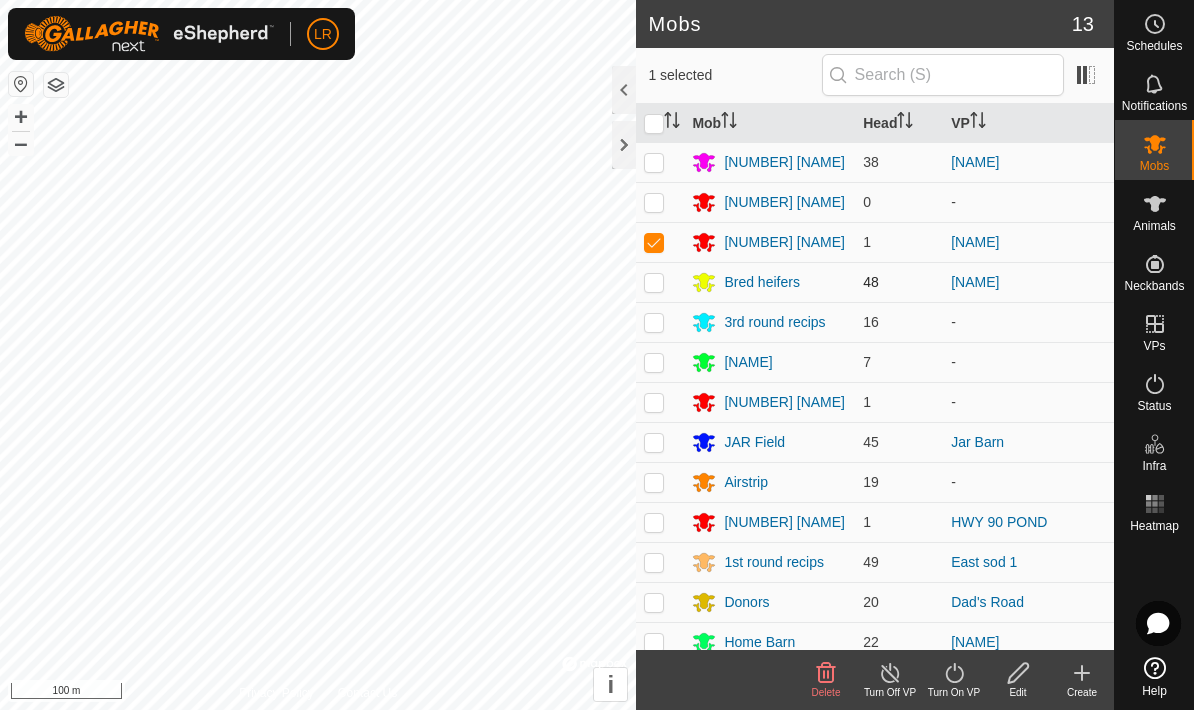 click at bounding box center (654, 282) 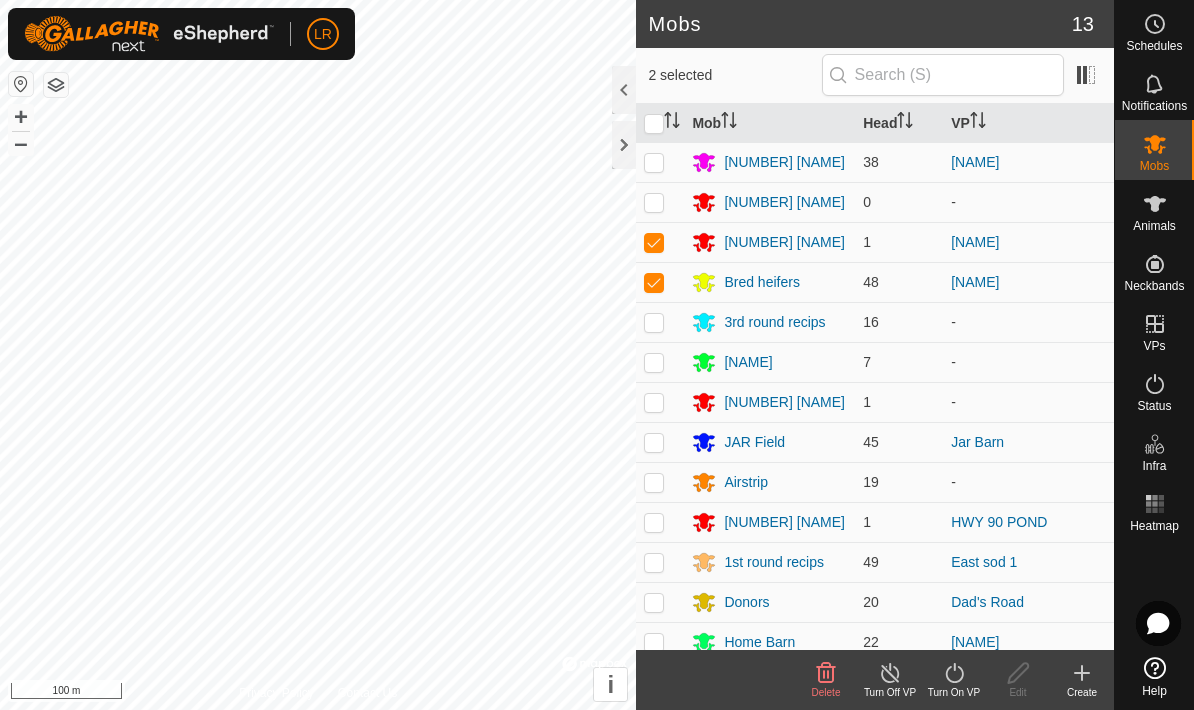 click 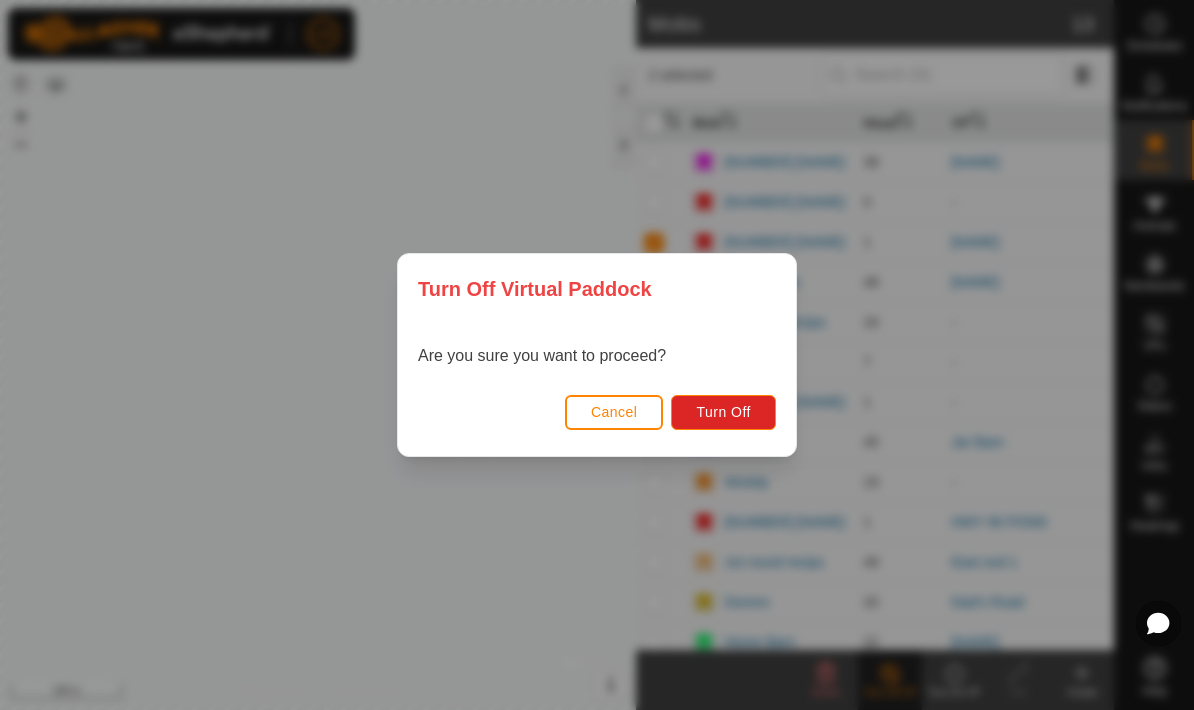 click on "Cancel" at bounding box center (614, 412) 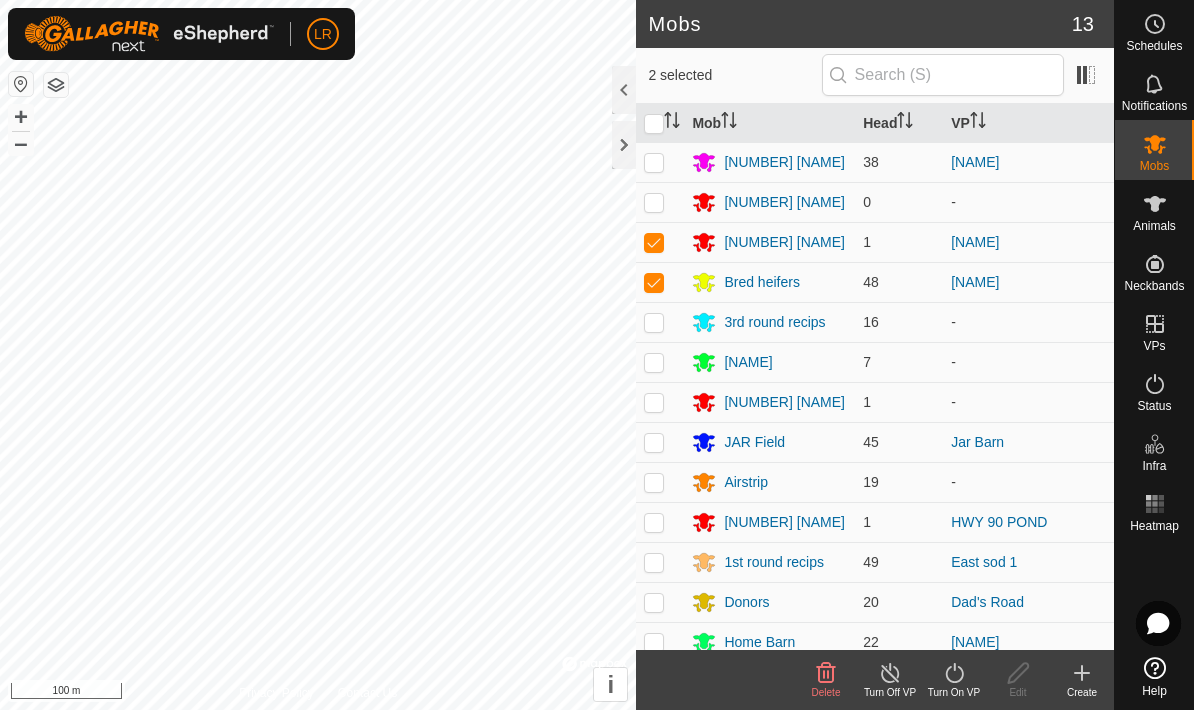 click 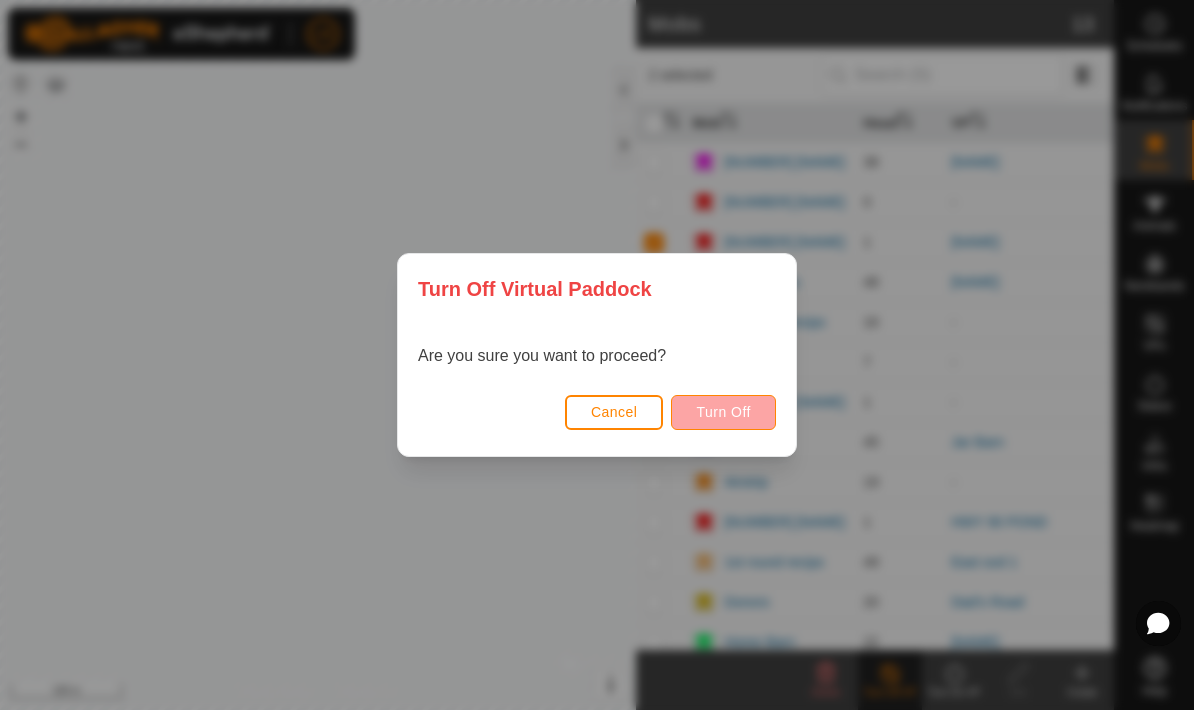 click on "Turn Off" at bounding box center (723, 412) 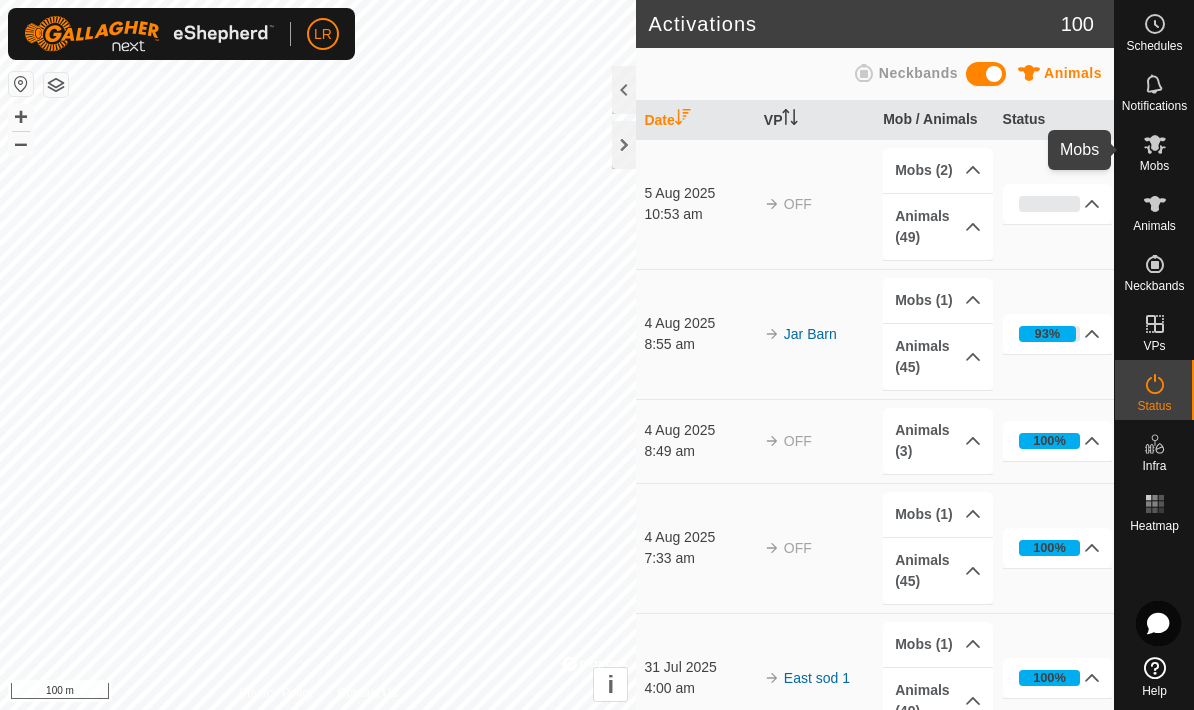 click at bounding box center (1155, 144) 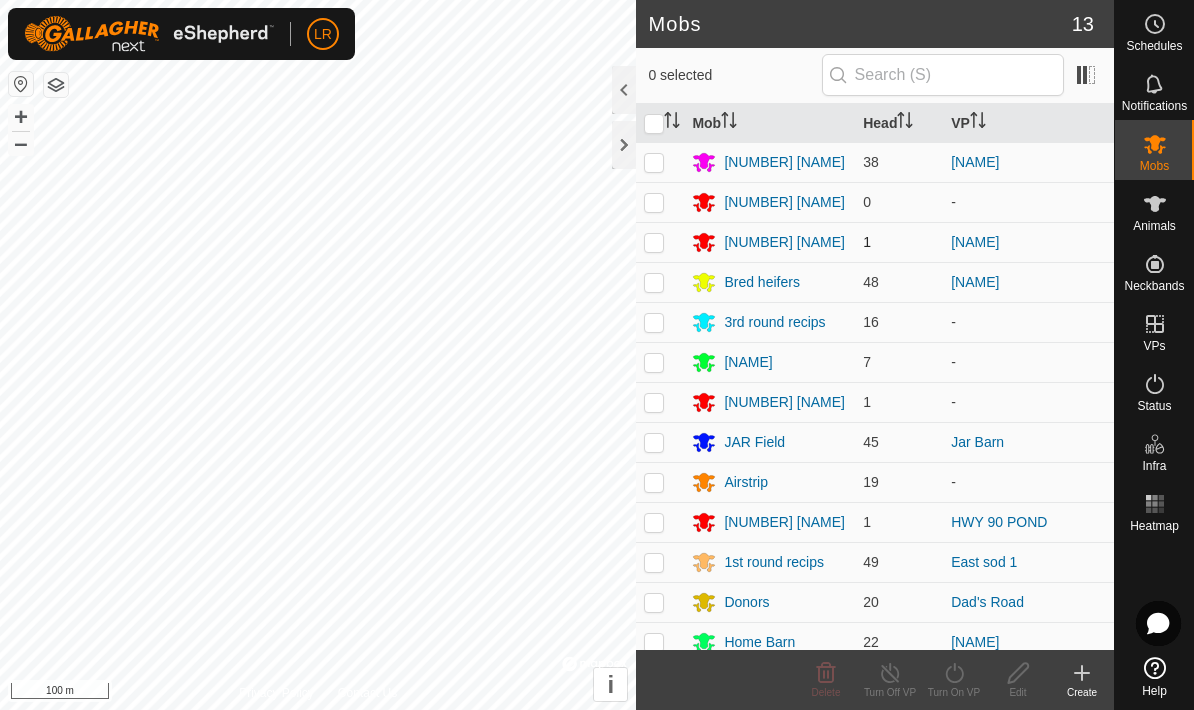 click at bounding box center [654, 242] 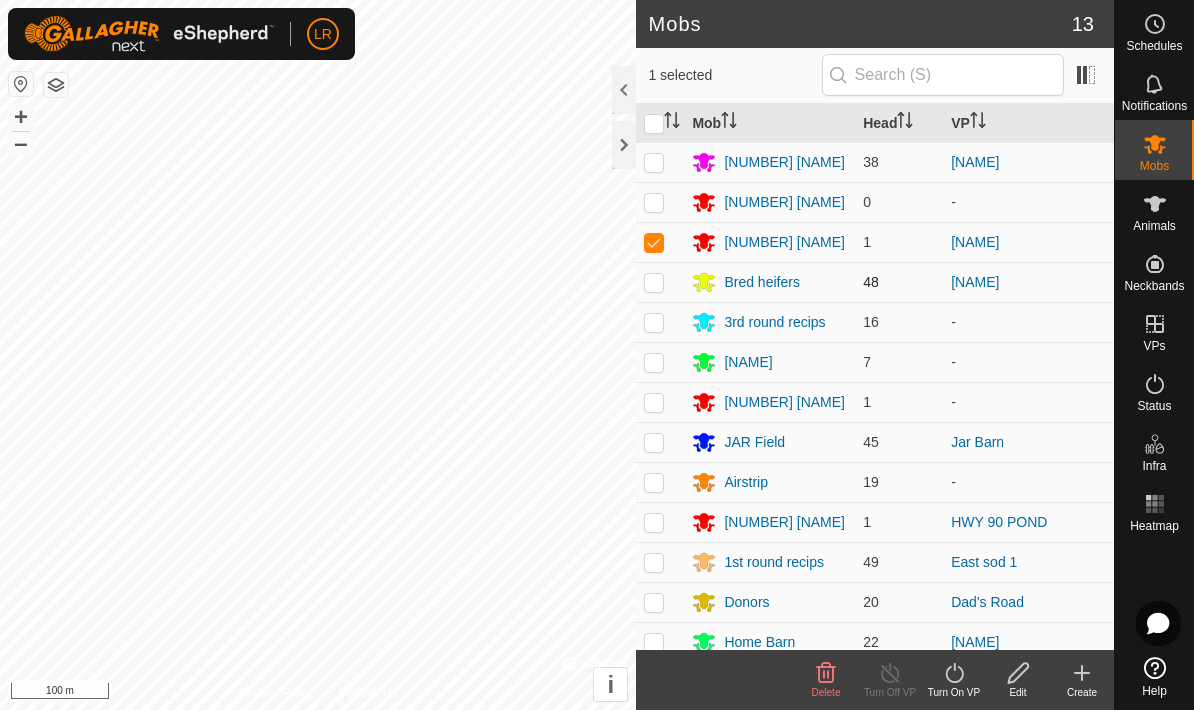 click at bounding box center (654, 282) 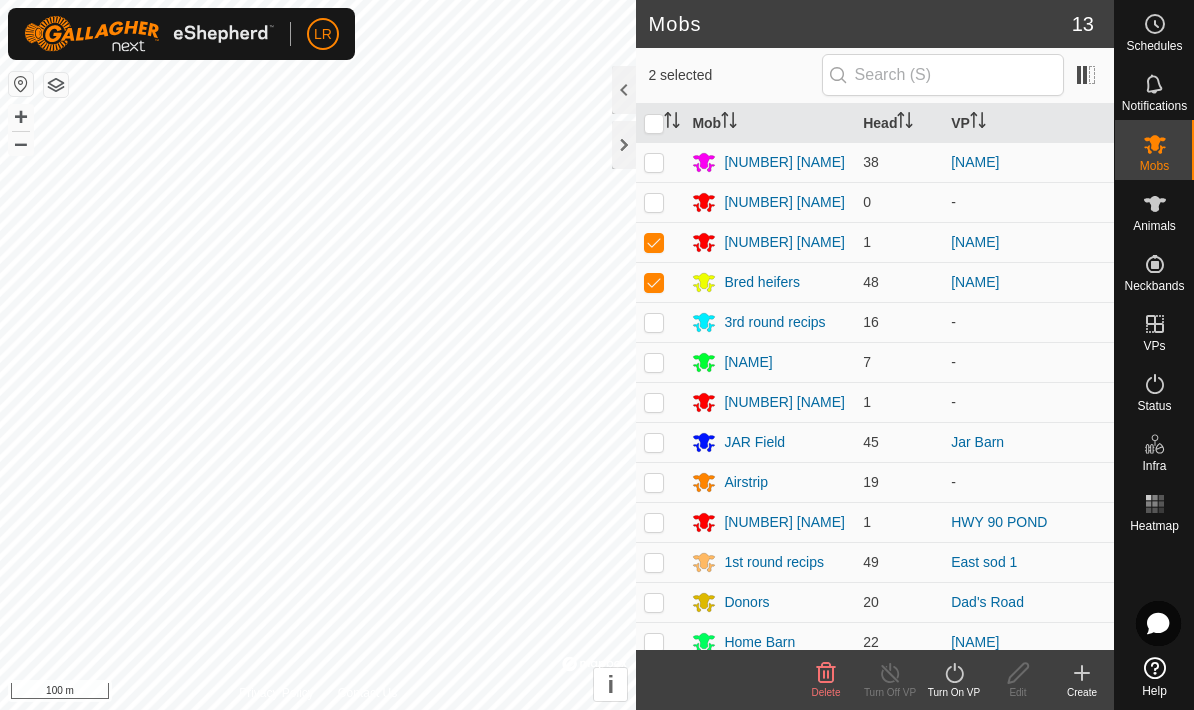 click on "Turn On VP" 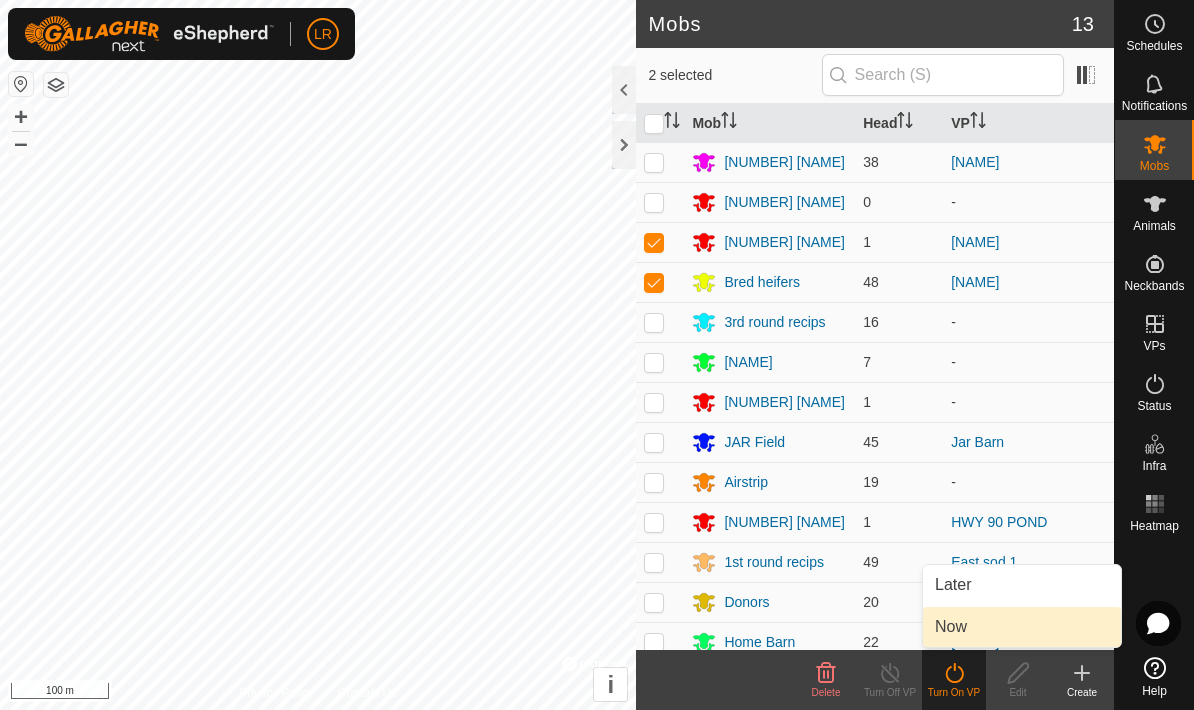 click on "Now" at bounding box center (1022, 627) 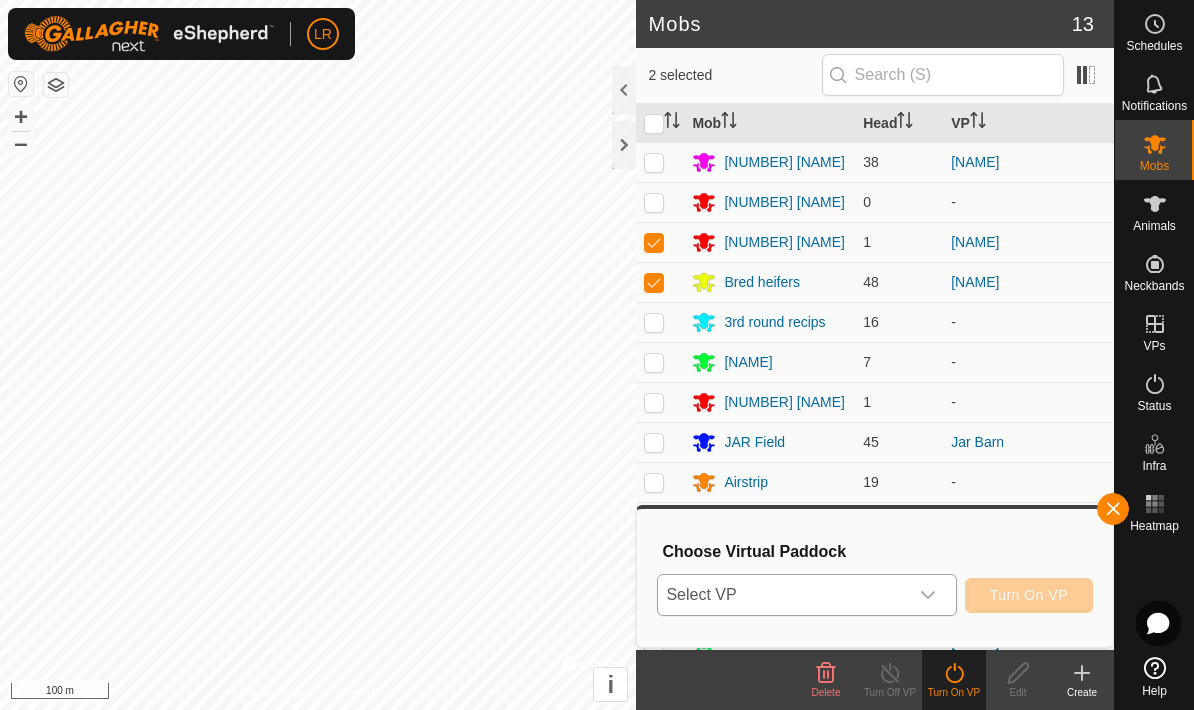 click at bounding box center (928, 595) 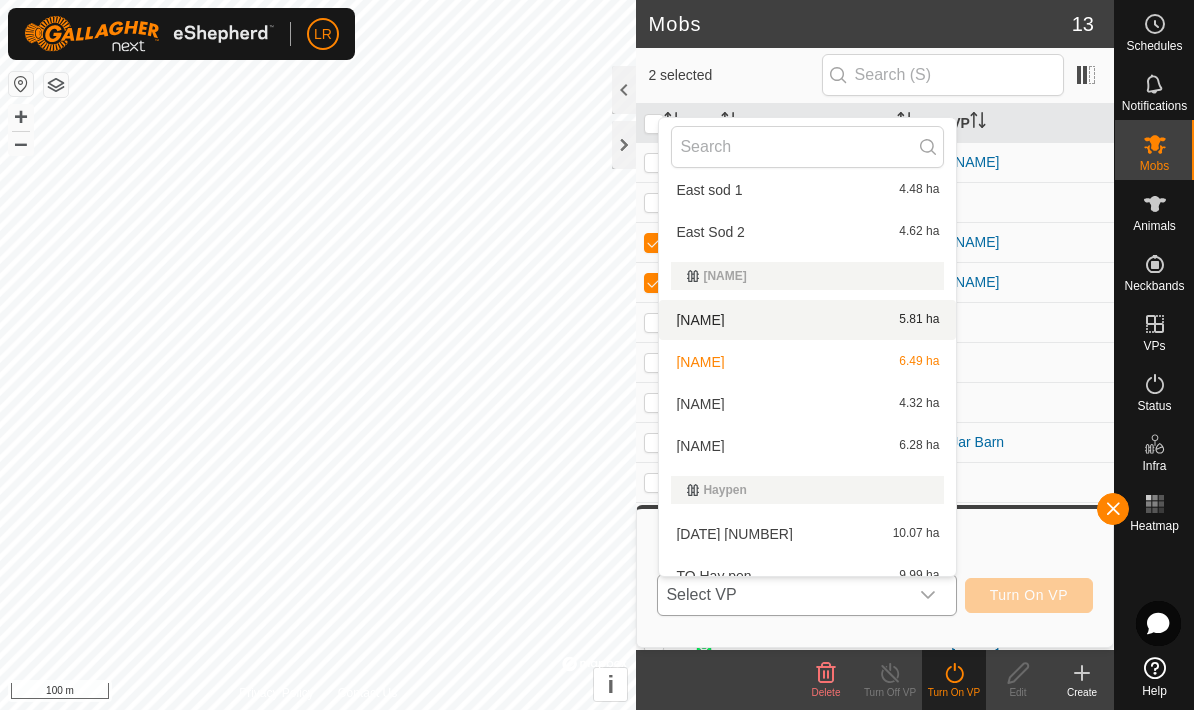 scroll, scrollTop: 579, scrollLeft: 0, axis: vertical 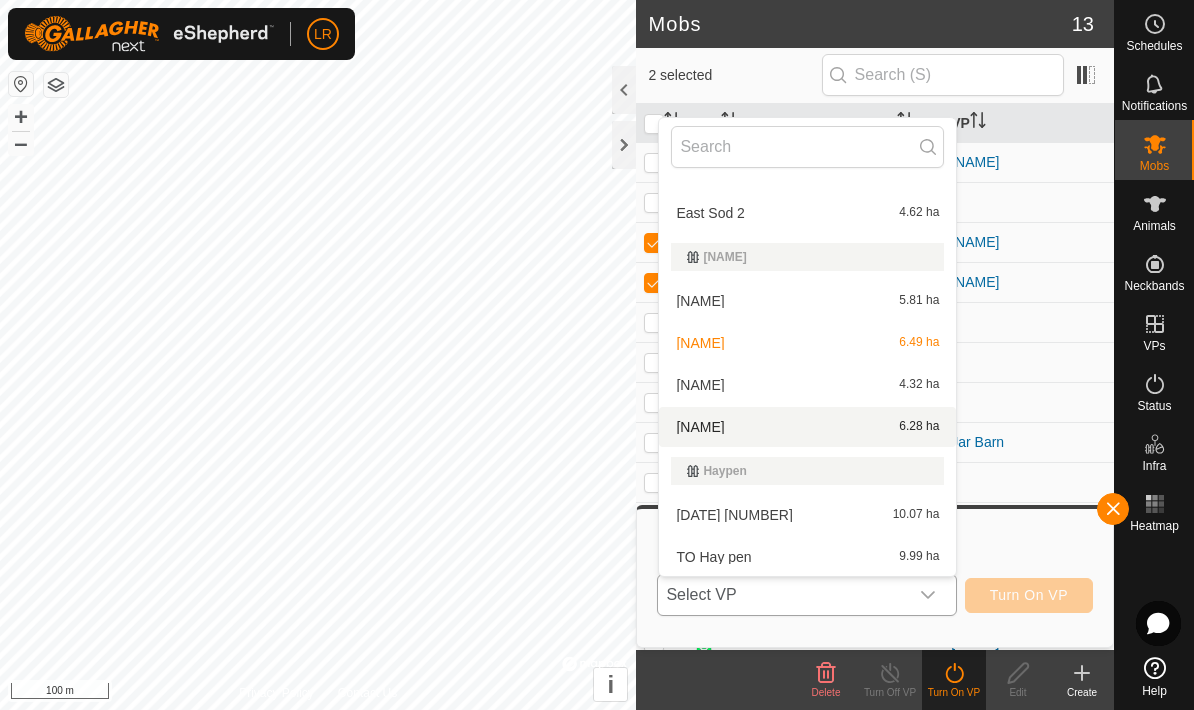 click on "[NAME] [NUMBER] ha" at bounding box center (807, 427) 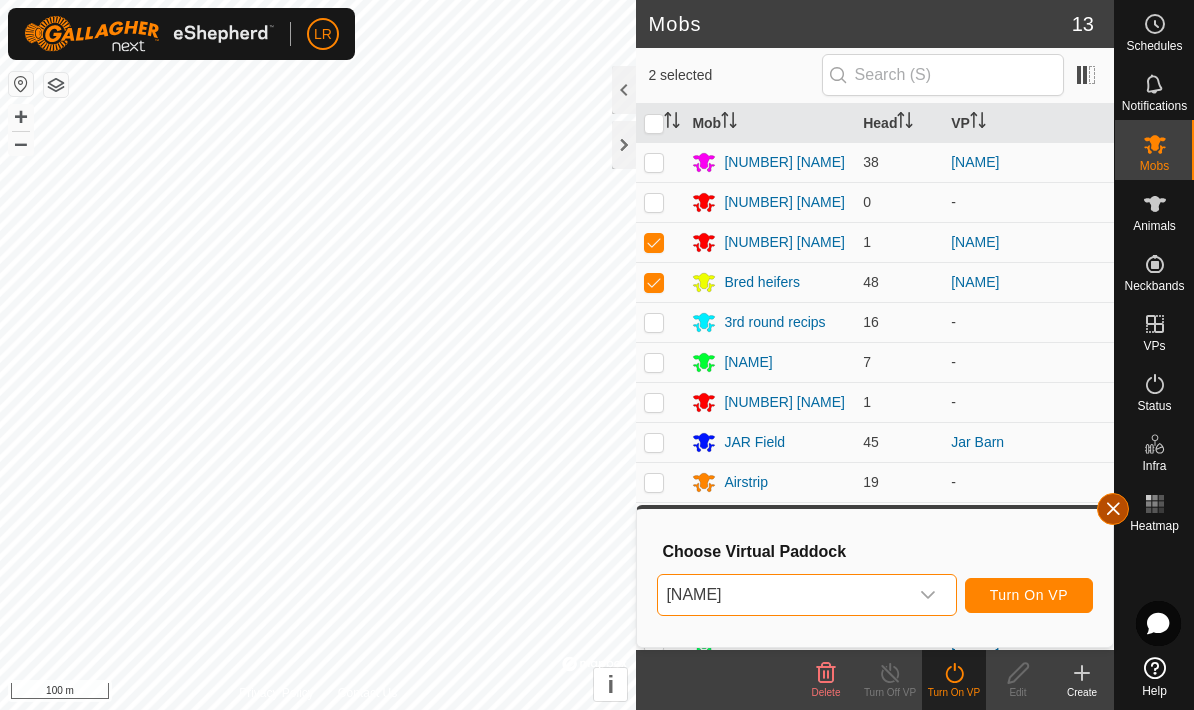 click at bounding box center [1113, 509] 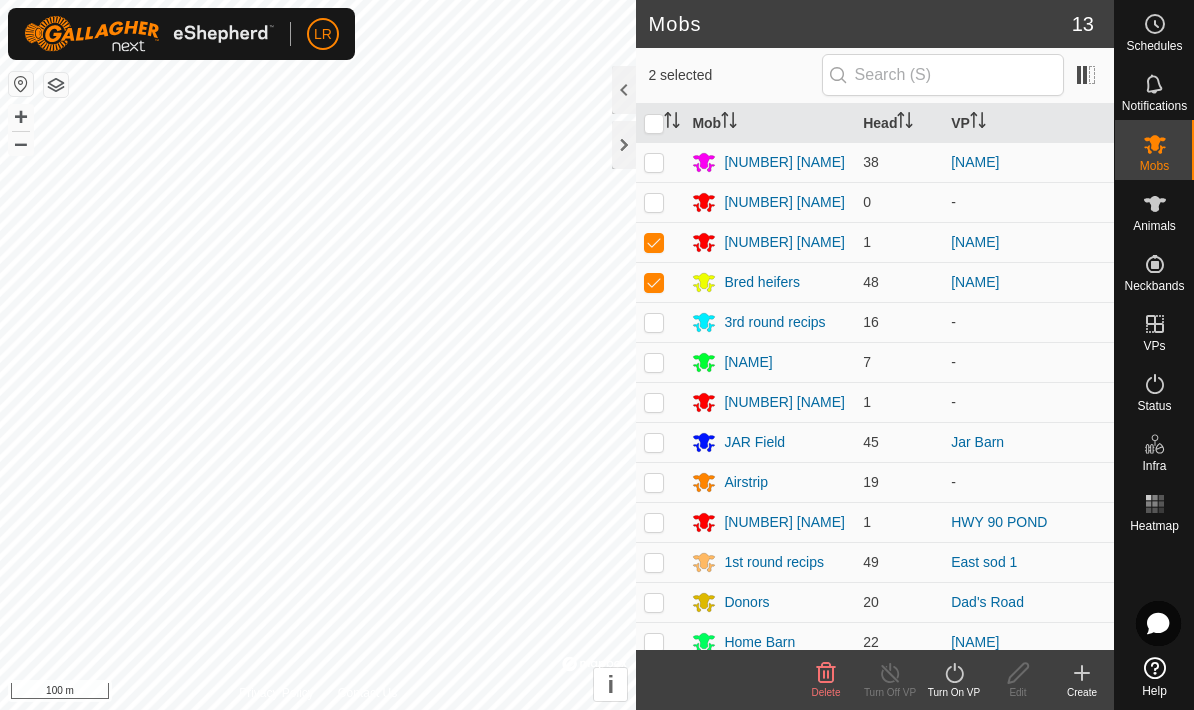 click on "Turn On VP" 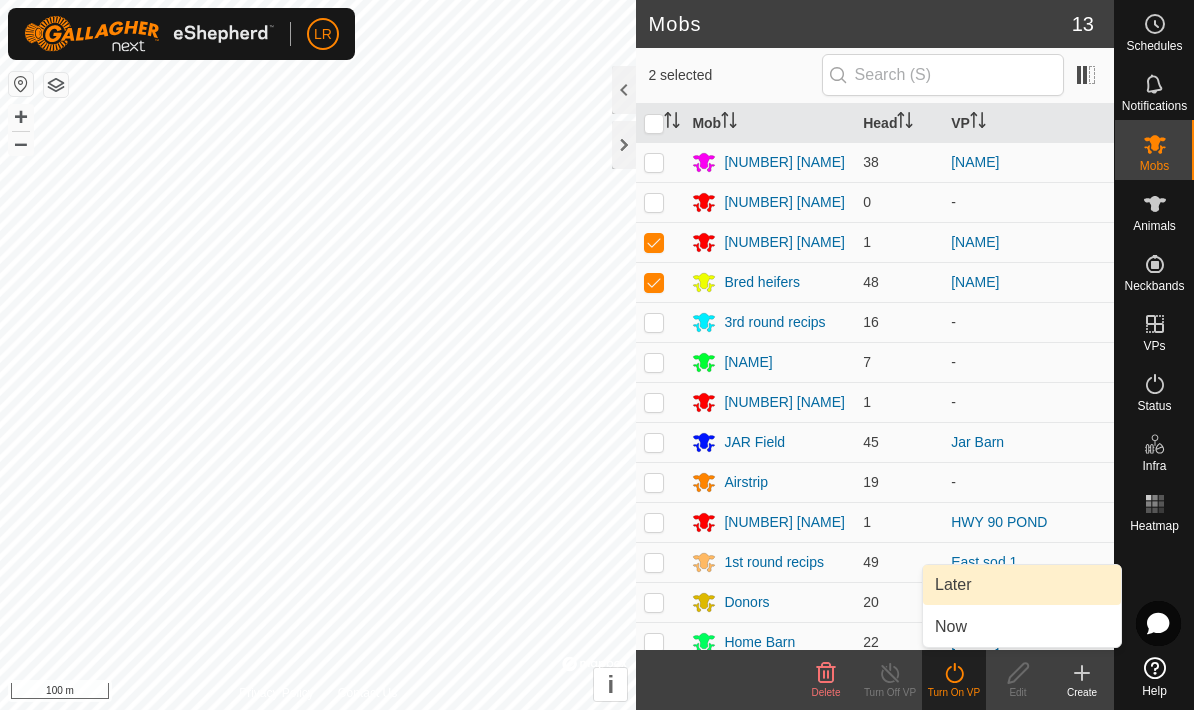 click on "Later" at bounding box center (1022, 585) 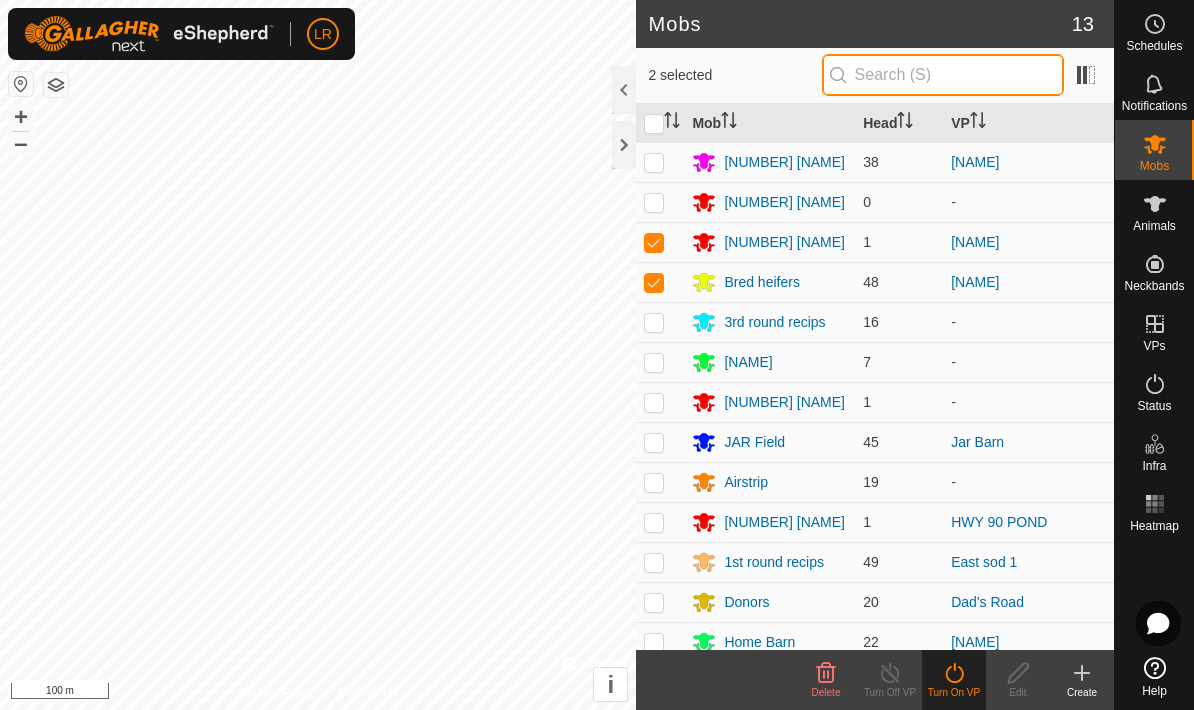 click at bounding box center [943, 75] 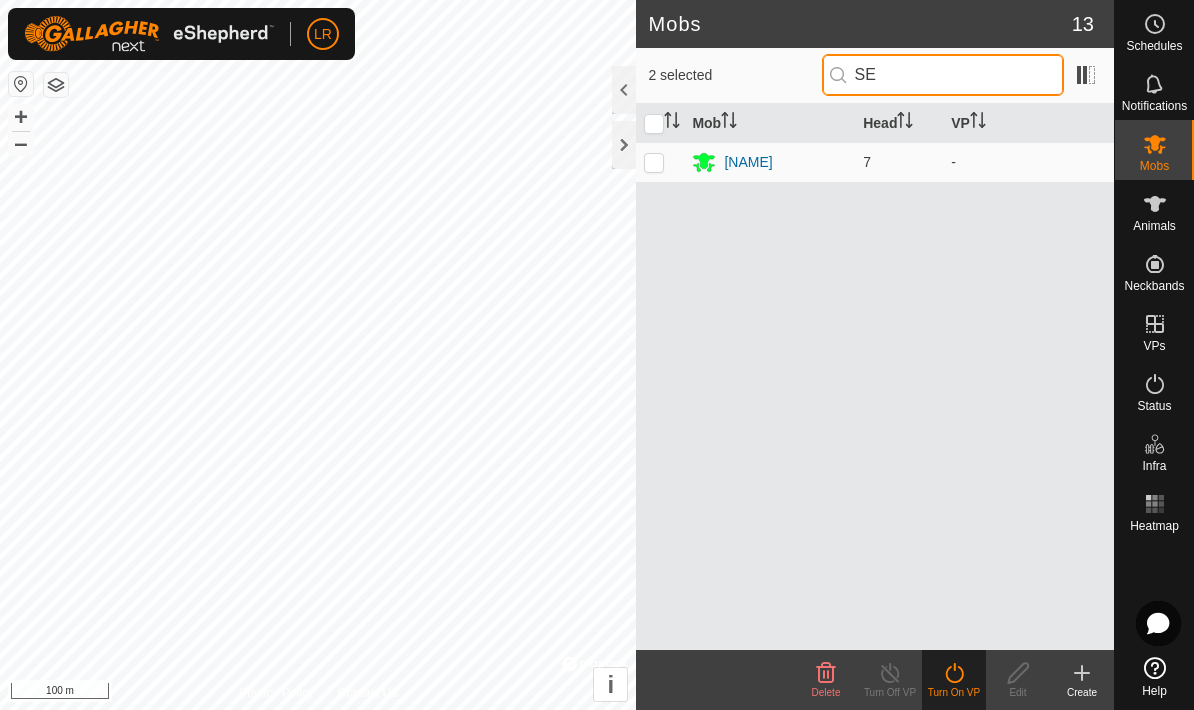 type on "S" 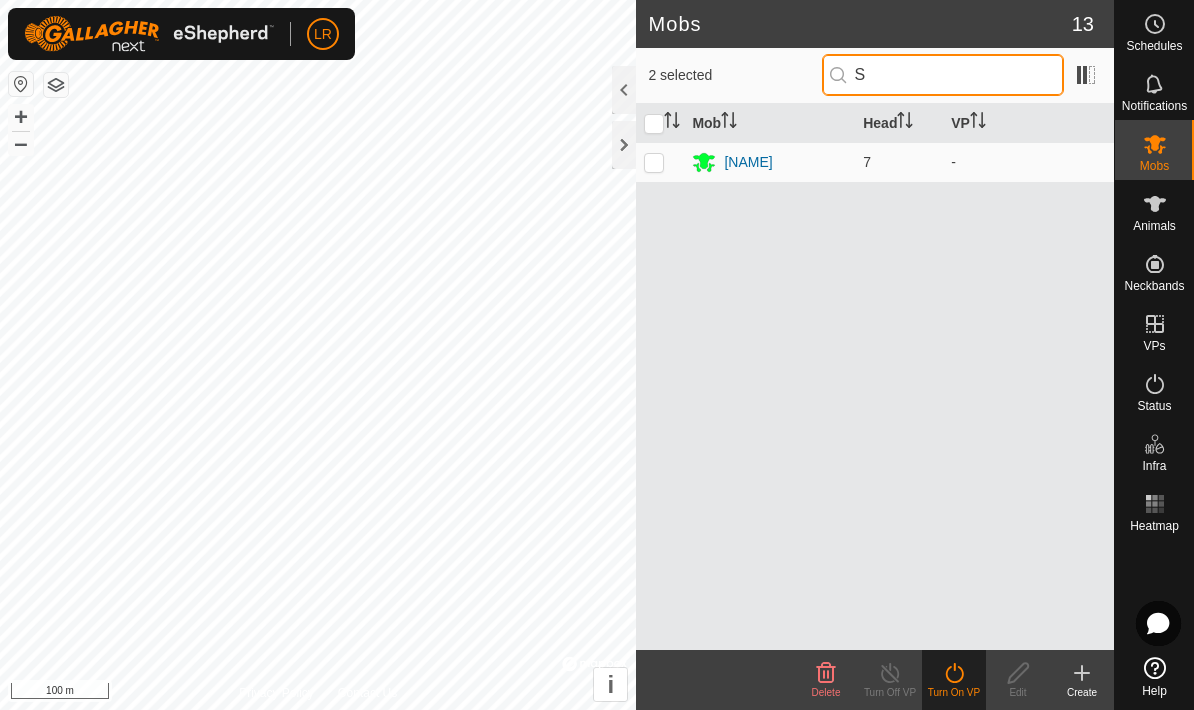 type 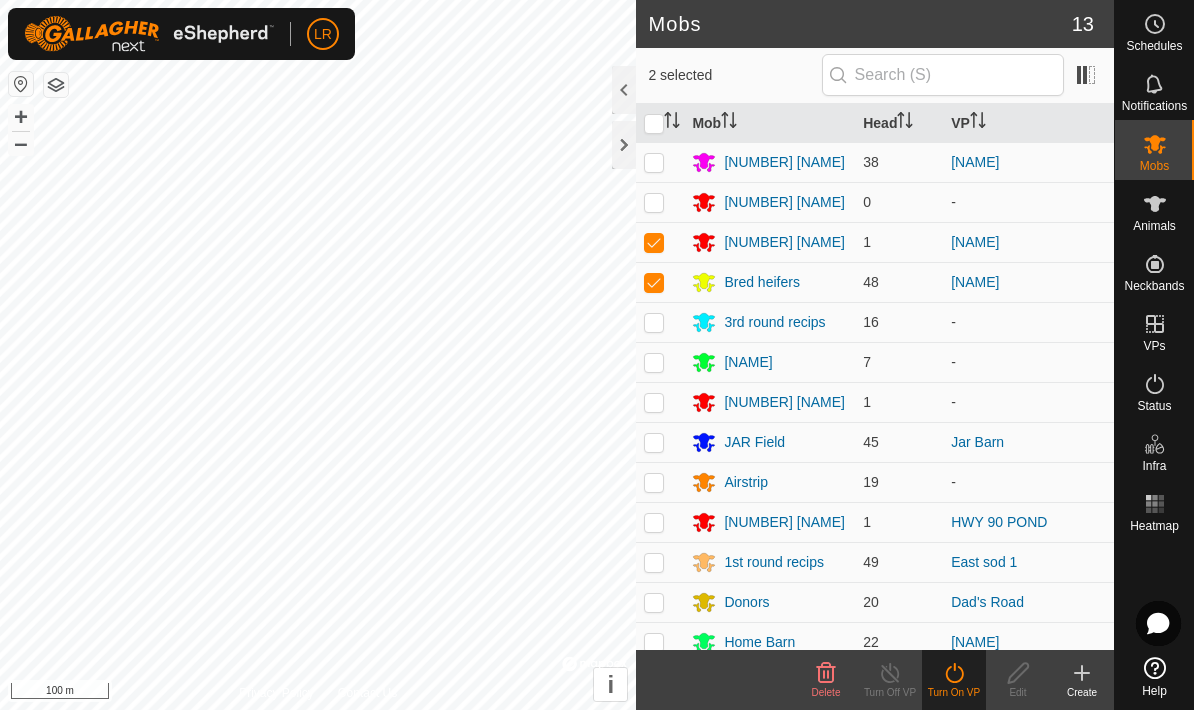 click on "Turn On VP" 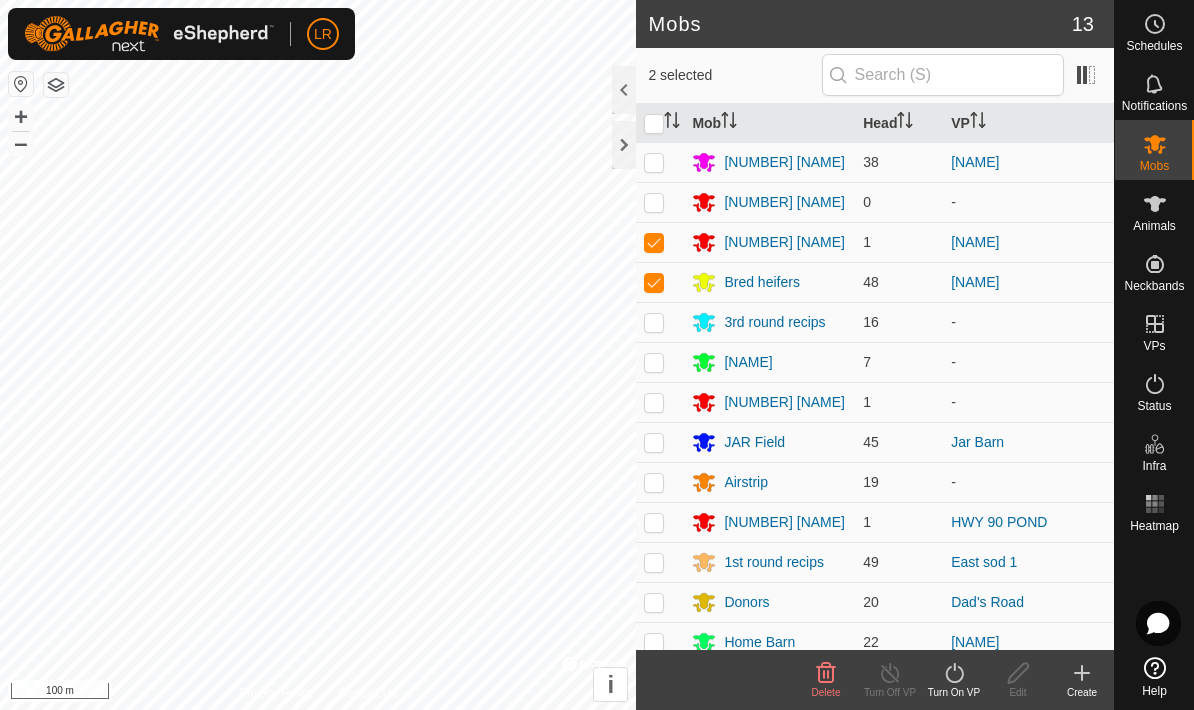 click 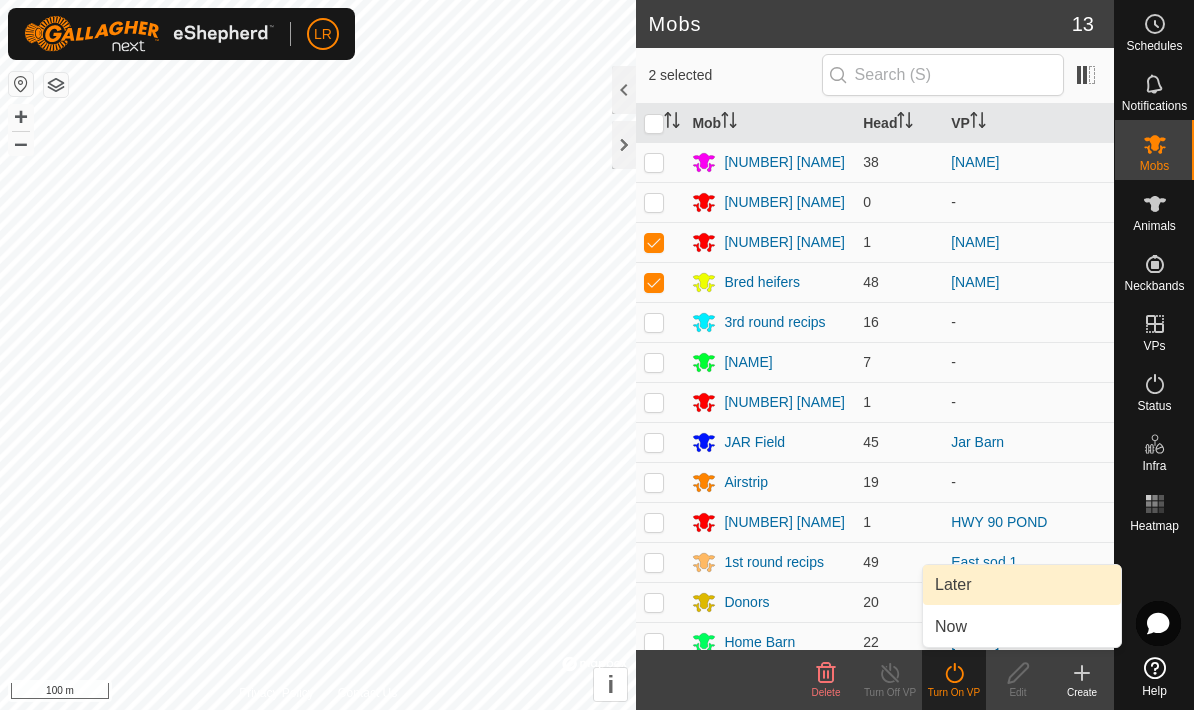 click on "Later" at bounding box center (953, 585) 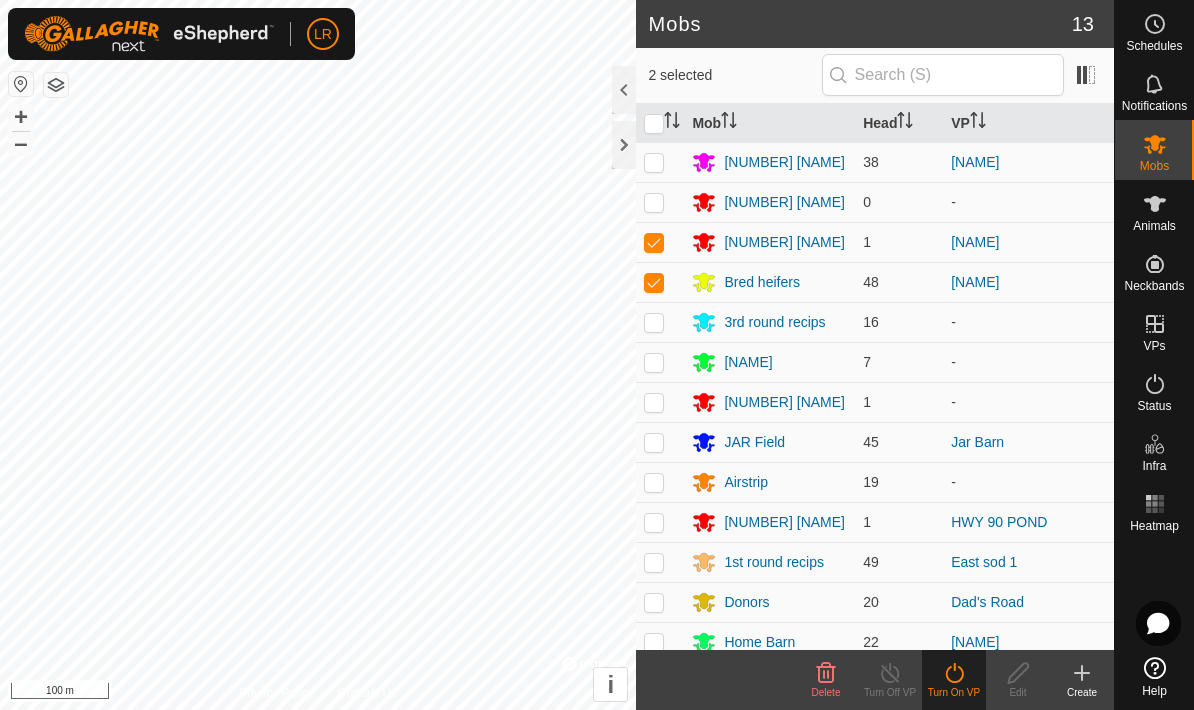 click on "Turn On VP" 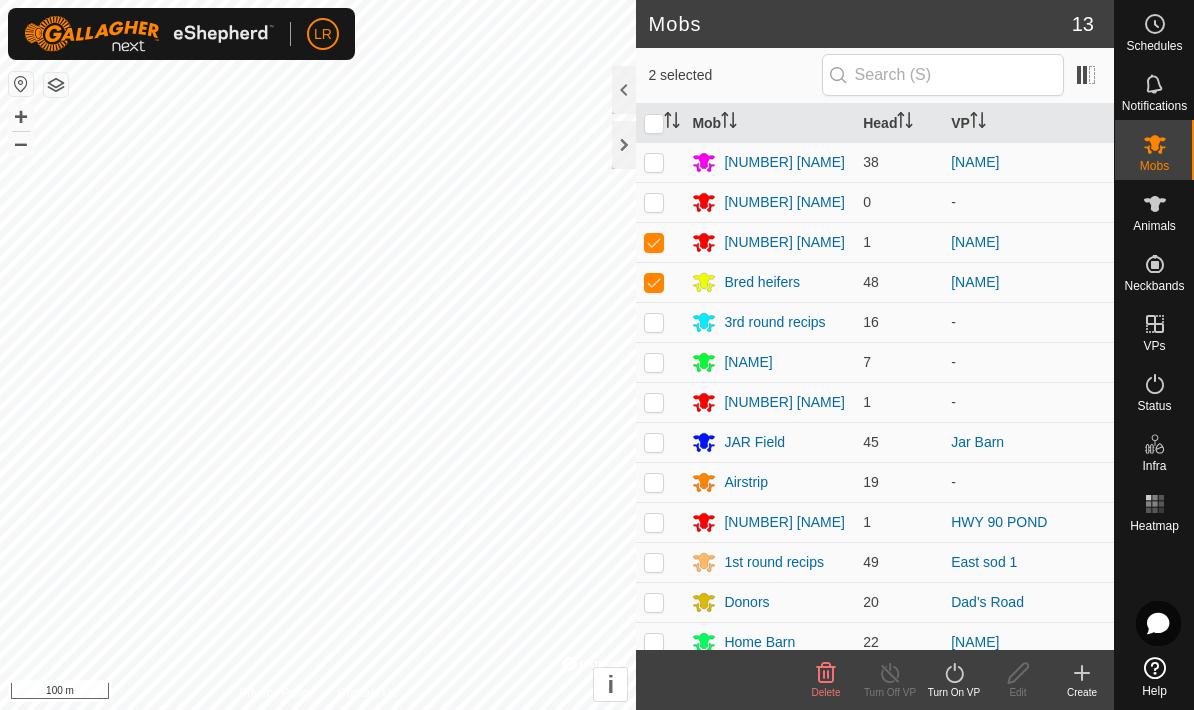click 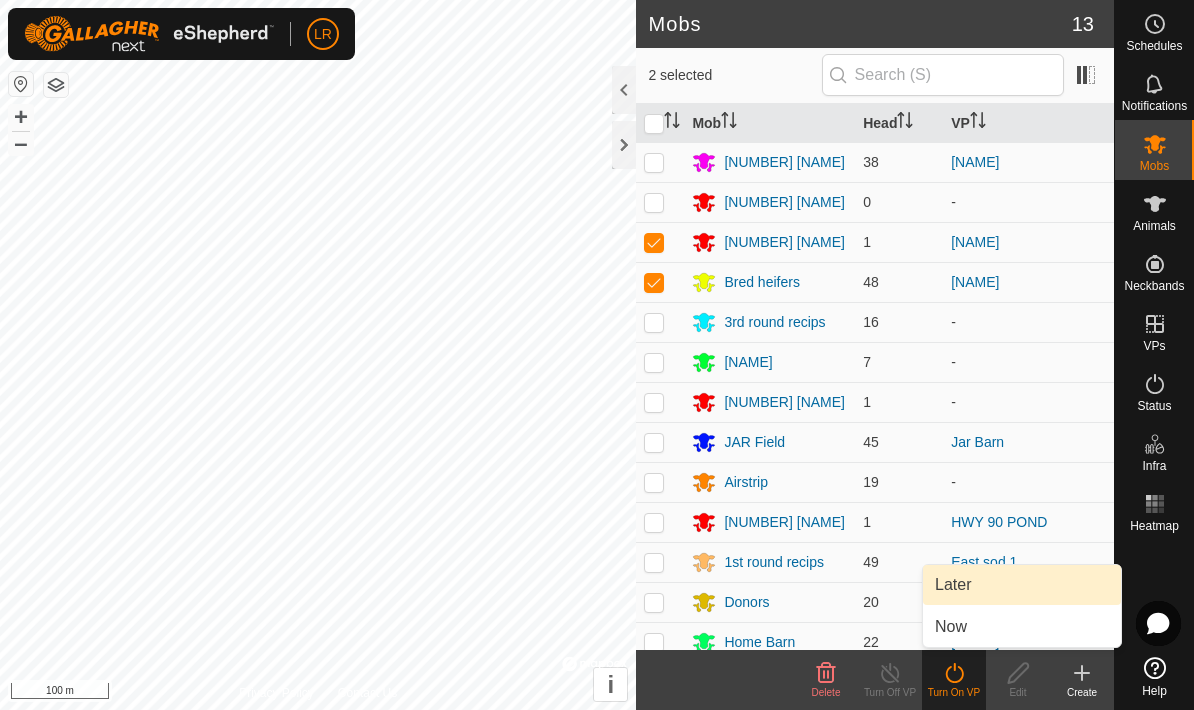click on "Later" at bounding box center [1022, 585] 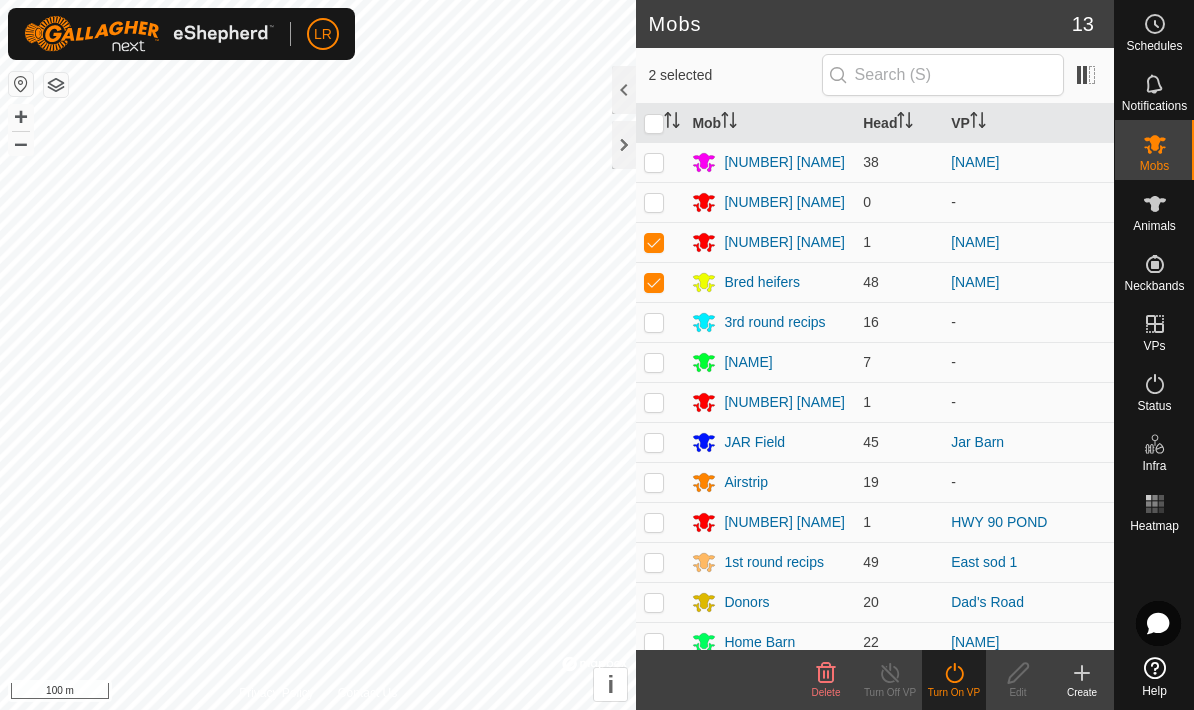 click on "Turn On VP" 